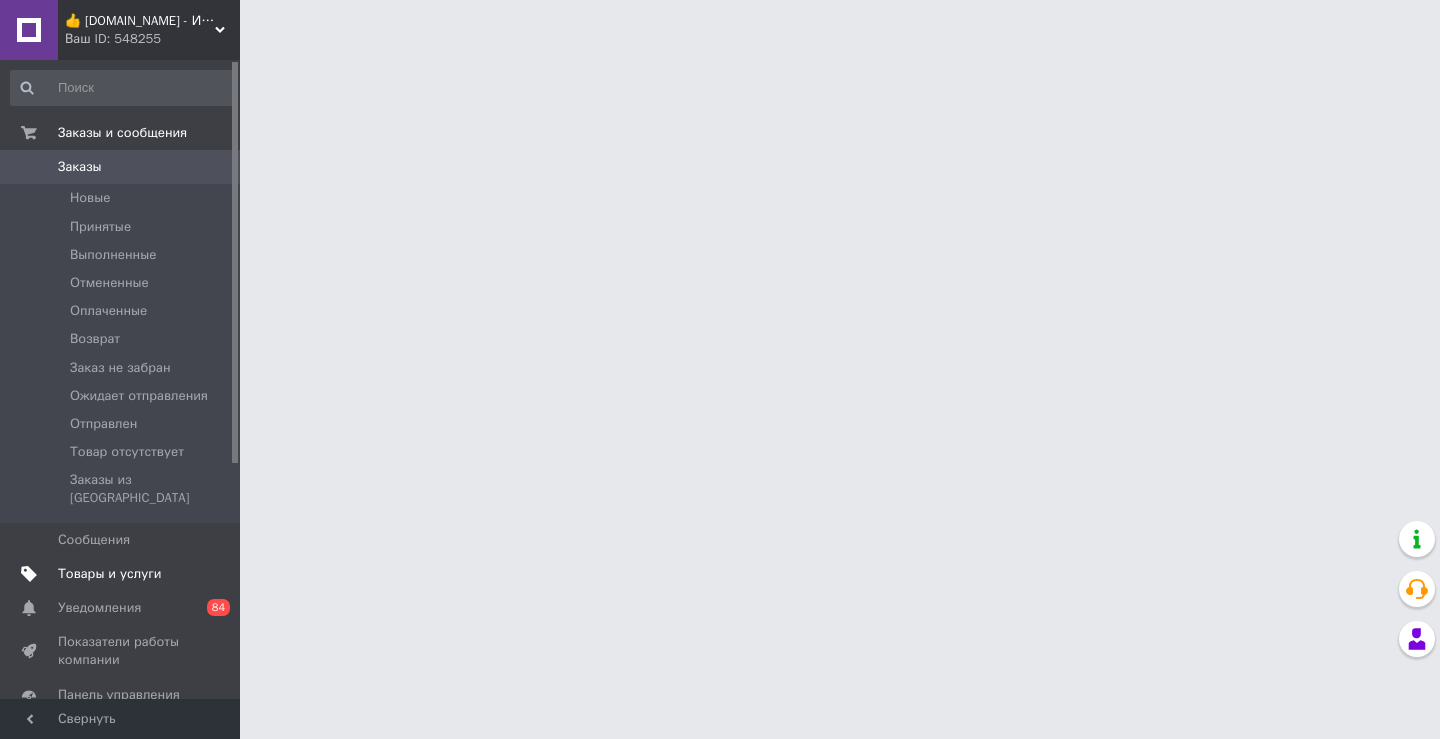 click on "Товары и услуги" at bounding box center (110, 574) 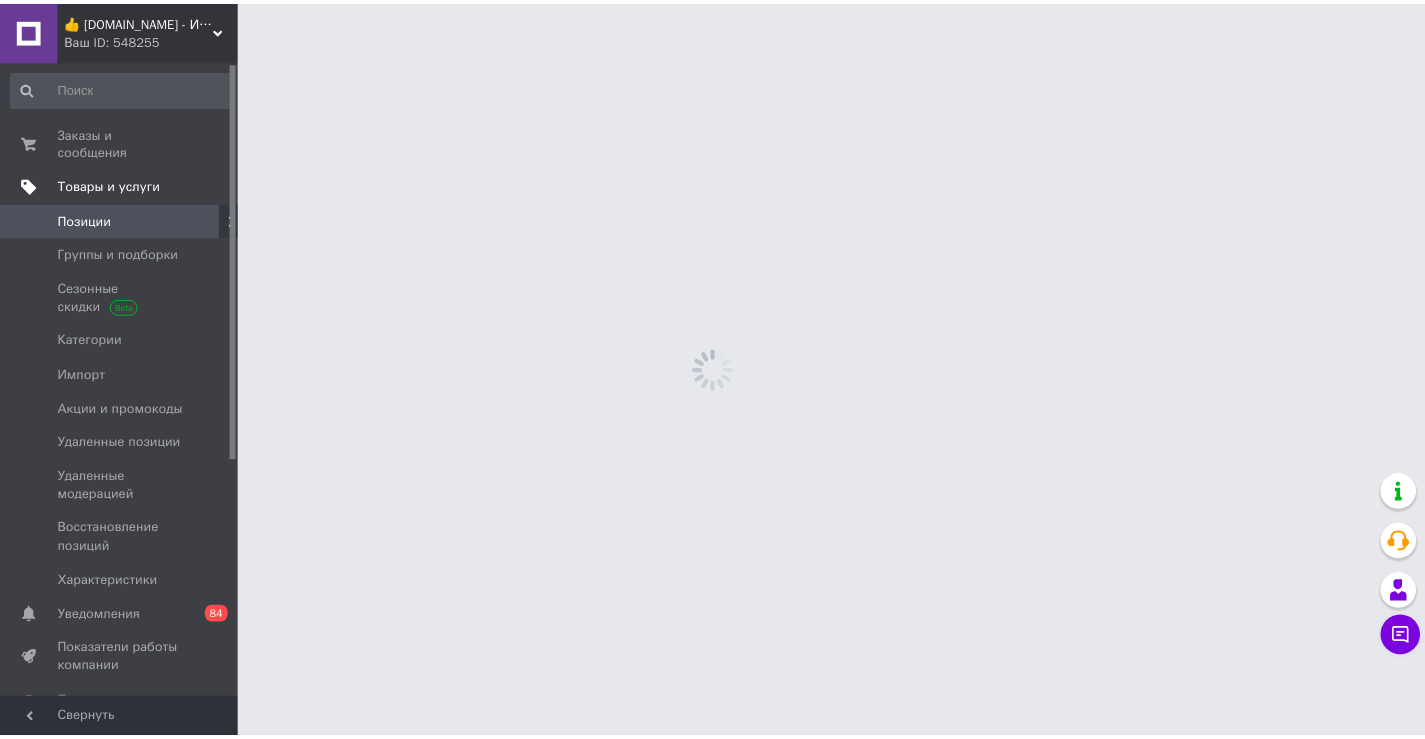 scroll, scrollTop: 0, scrollLeft: 0, axis: both 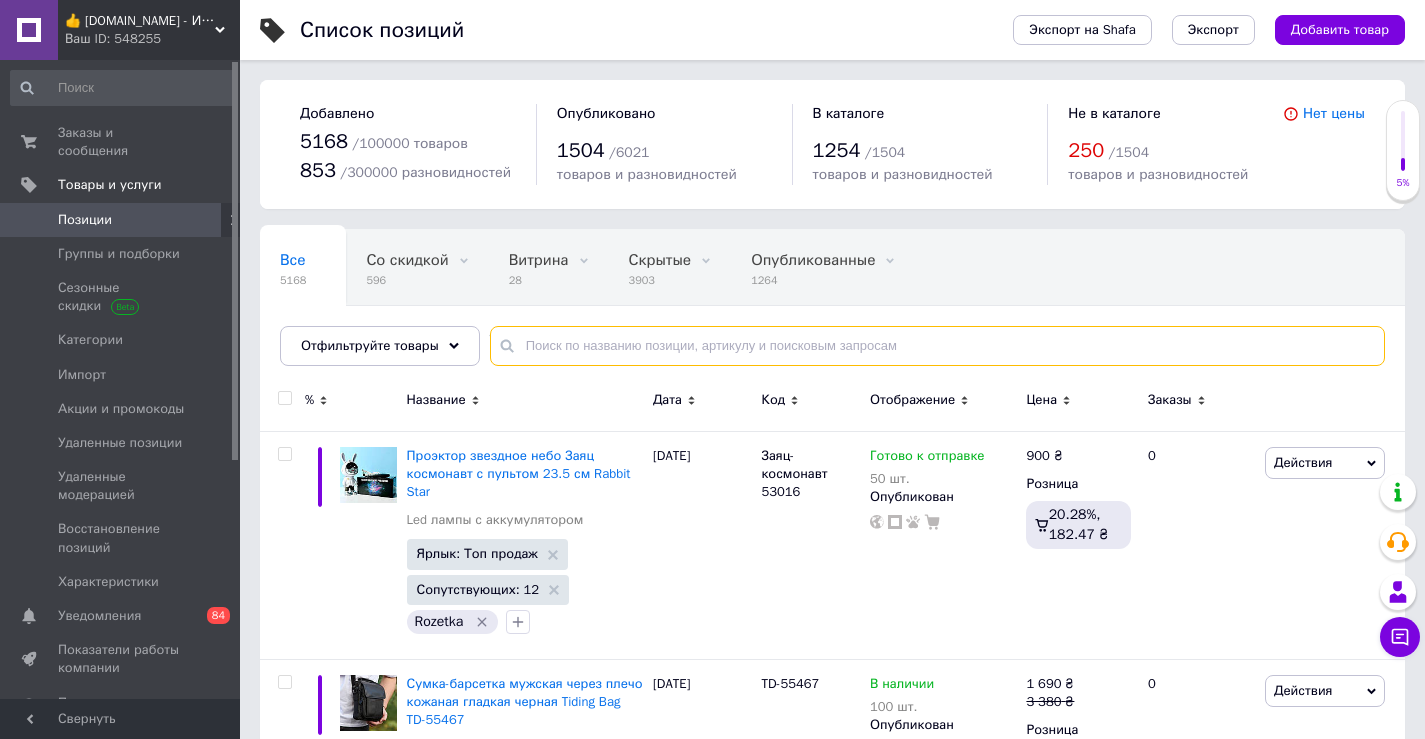 click at bounding box center (937, 346) 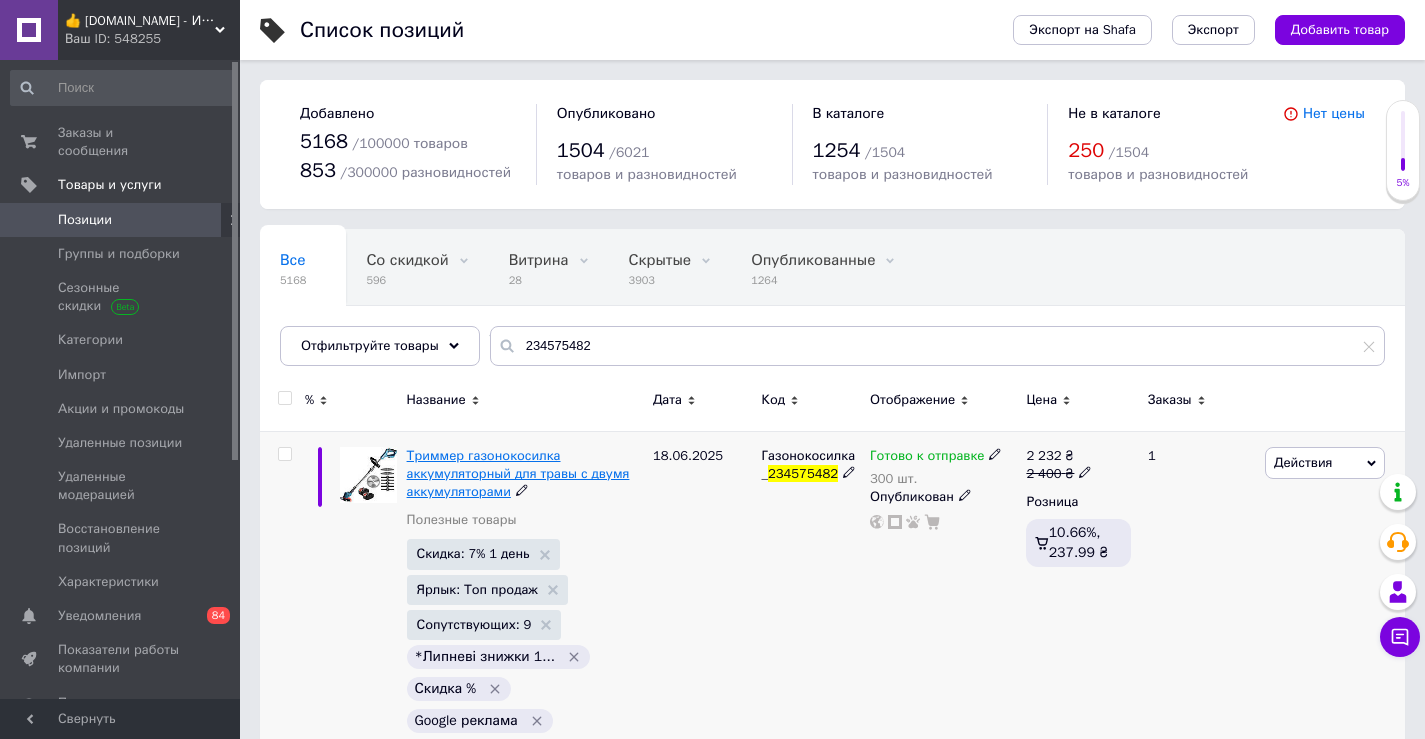 click on "Триммер газонокосилка аккумуляторный для травы с двумя аккумуляторами" at bounding box center [518, 473] 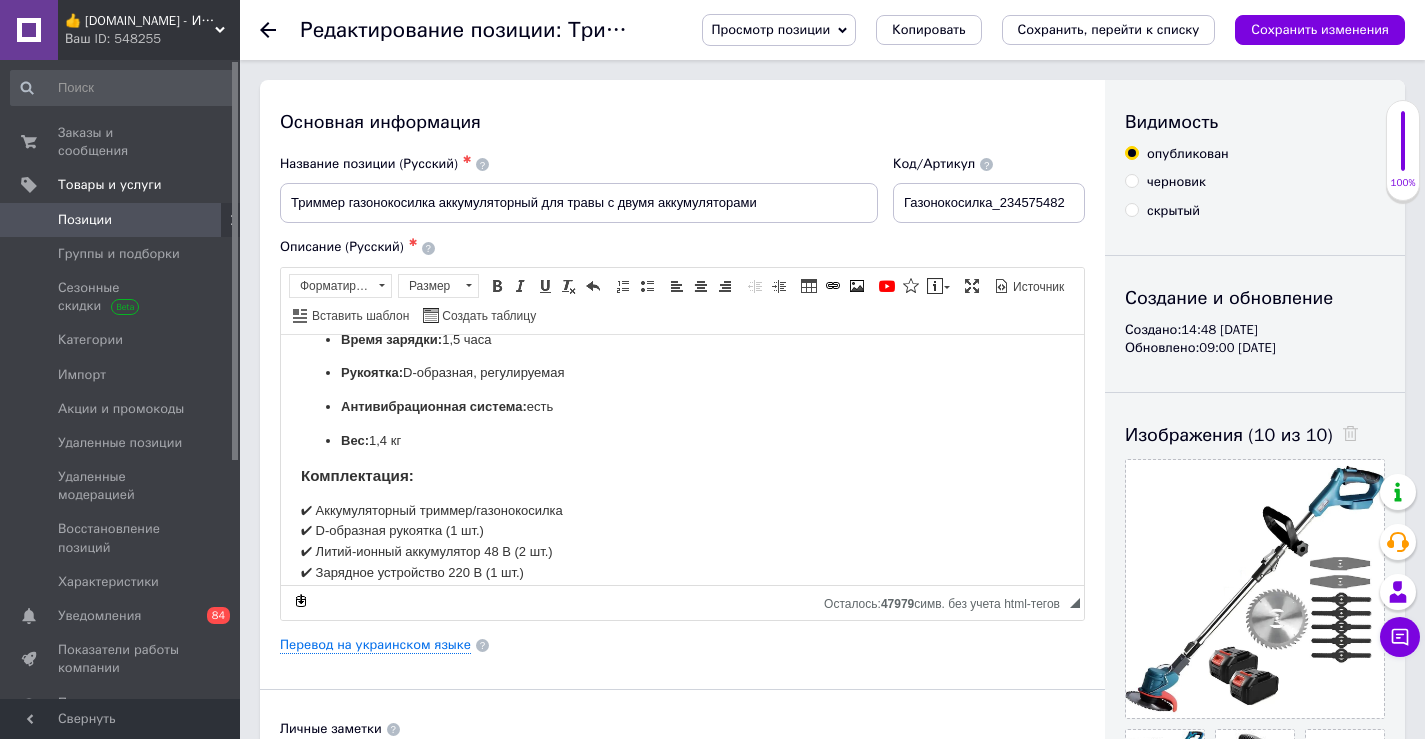 scroll, scrollTop: 1500, scrollLeft: 0, axis: vertical 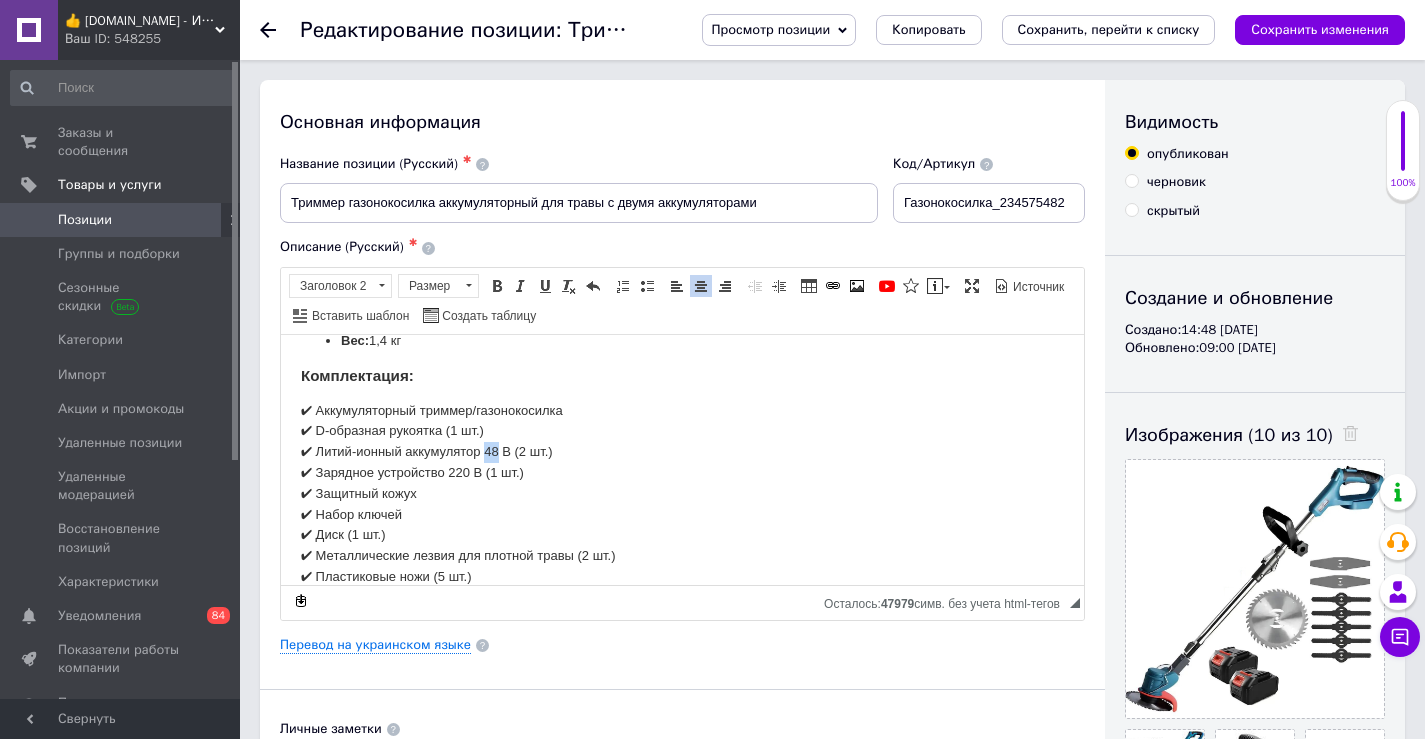 drag, startPoint x: 499, startPoint y: 469, endPoint x: 487, endPoint y: 468, distance: 12.0415945 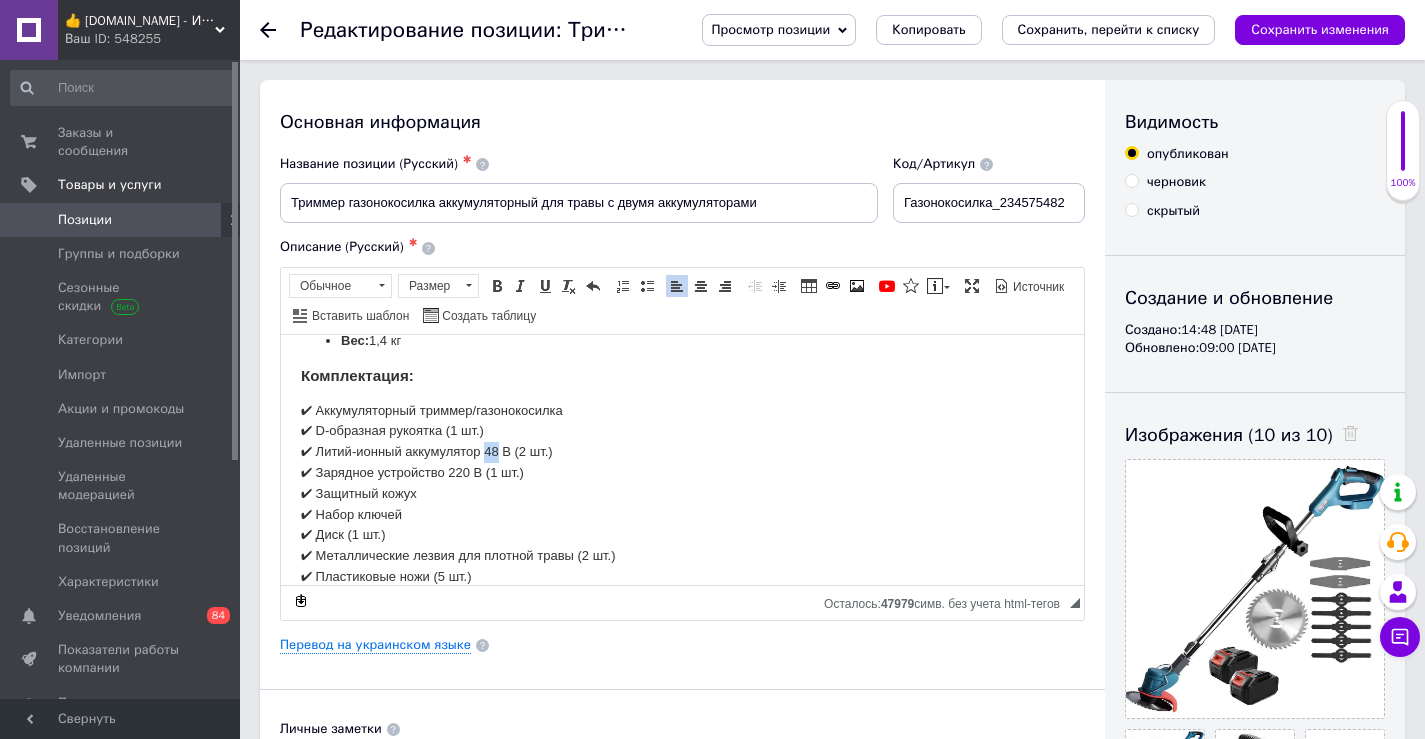 type 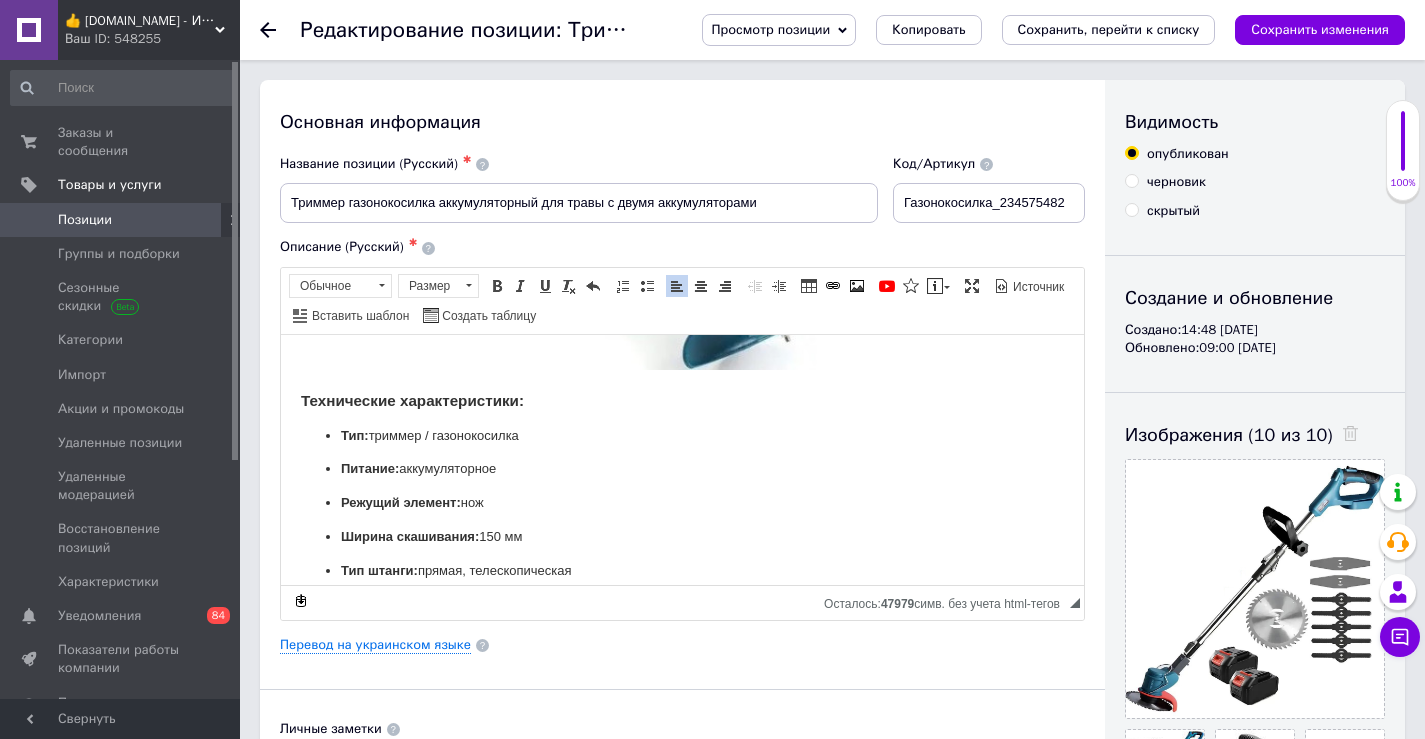 scroll, scrollTop: 1200, scrollLeft: 0, axis: vertical 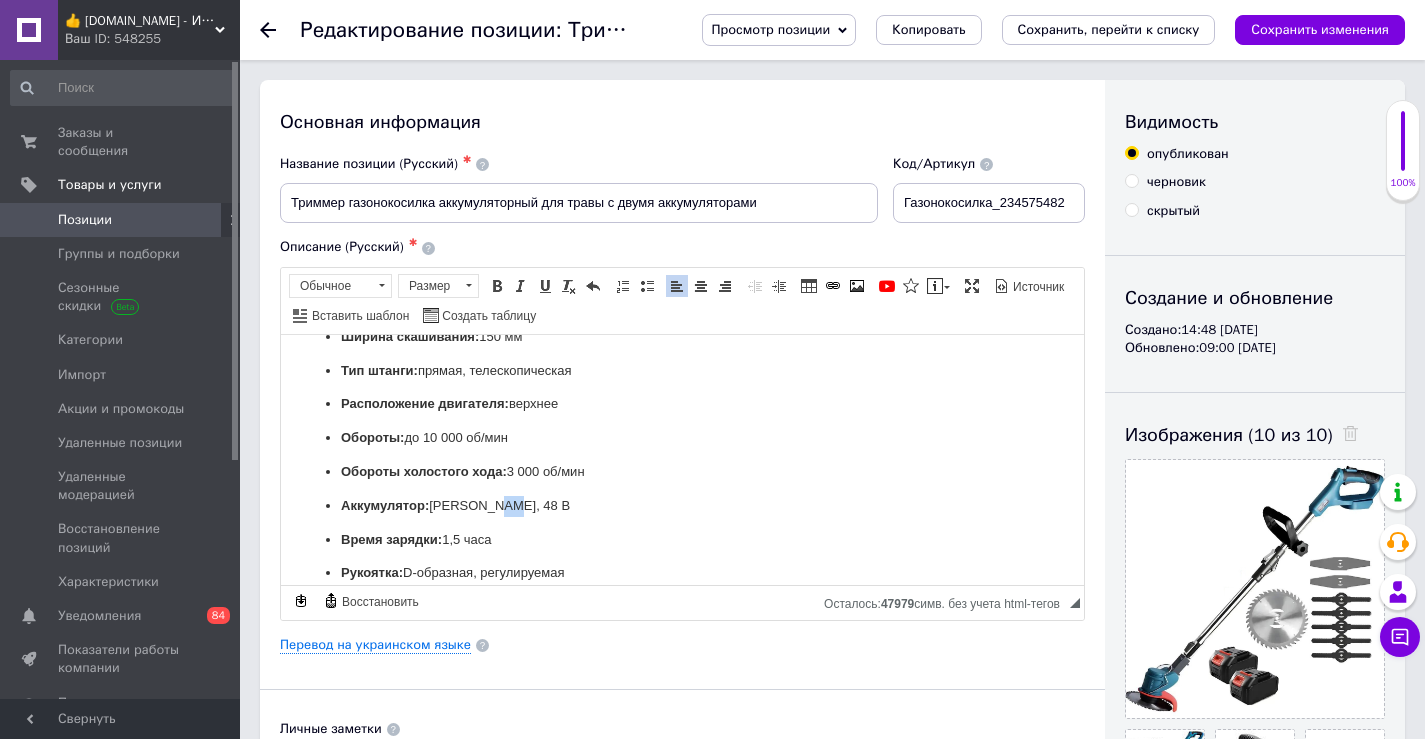 drag, startPoint x: 486, startPoint y: 524, endPoint x: 475, endPoint y: 525, distance: 11.045361 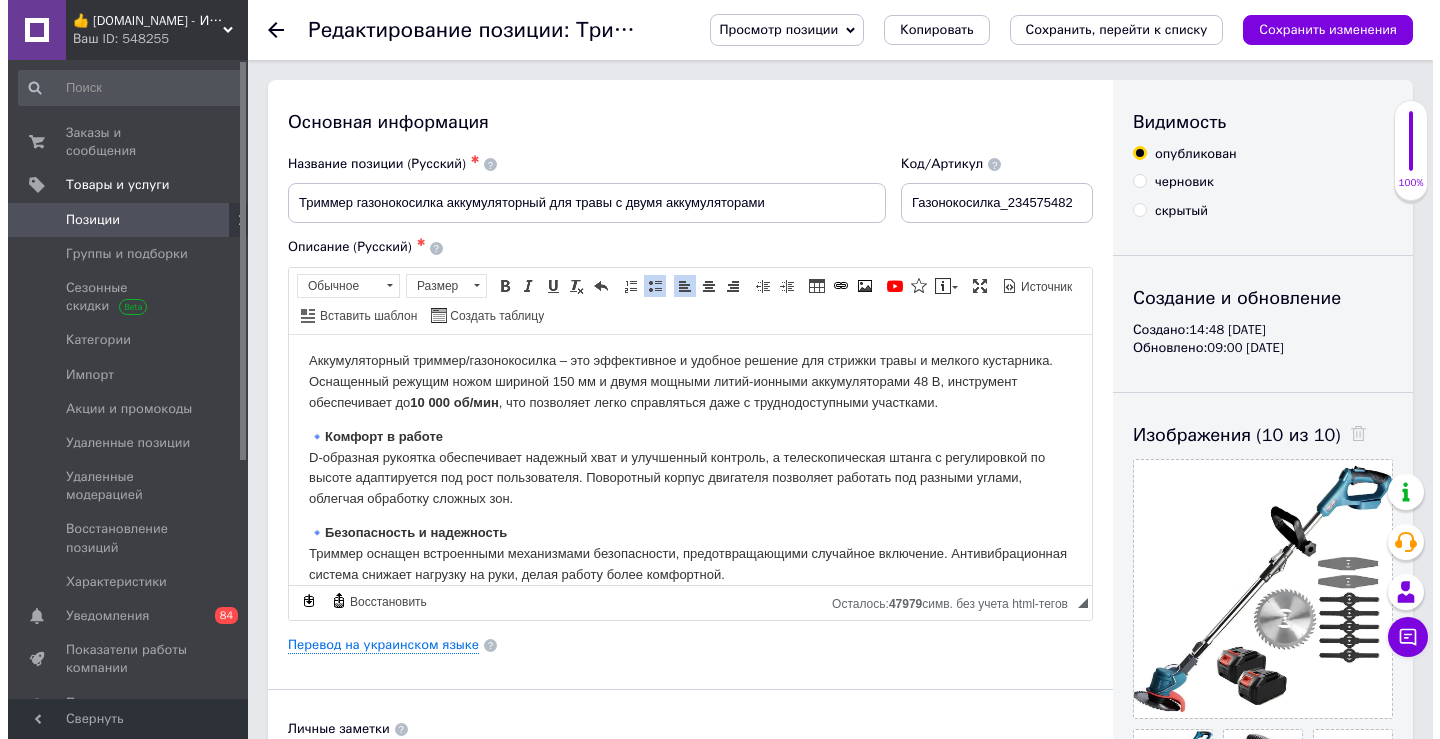 scroll, scrollTop: 0, scrollLeft: 0, axis: both 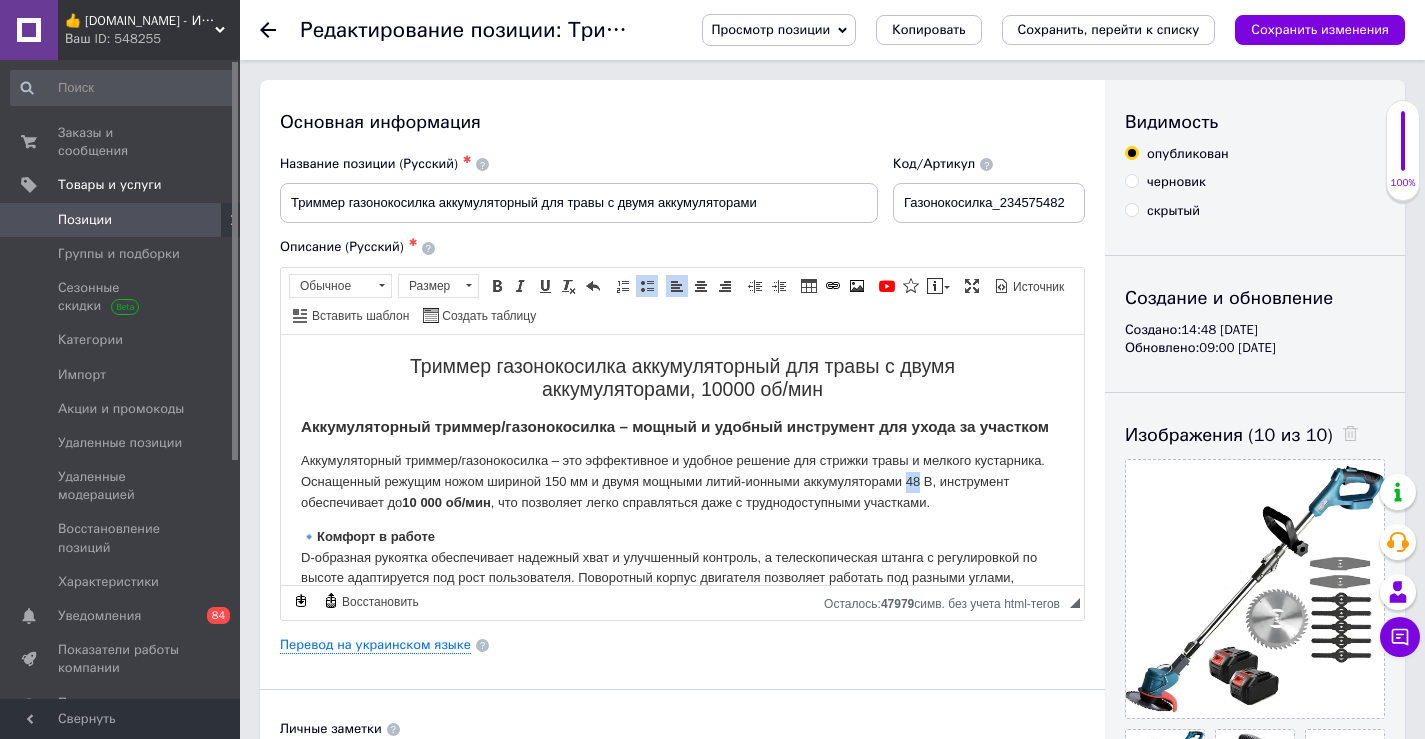 drag, startPoint x: 919, startPoint y: 498, endPoint x: 908, endPoint y: 500, distance: 11.18034 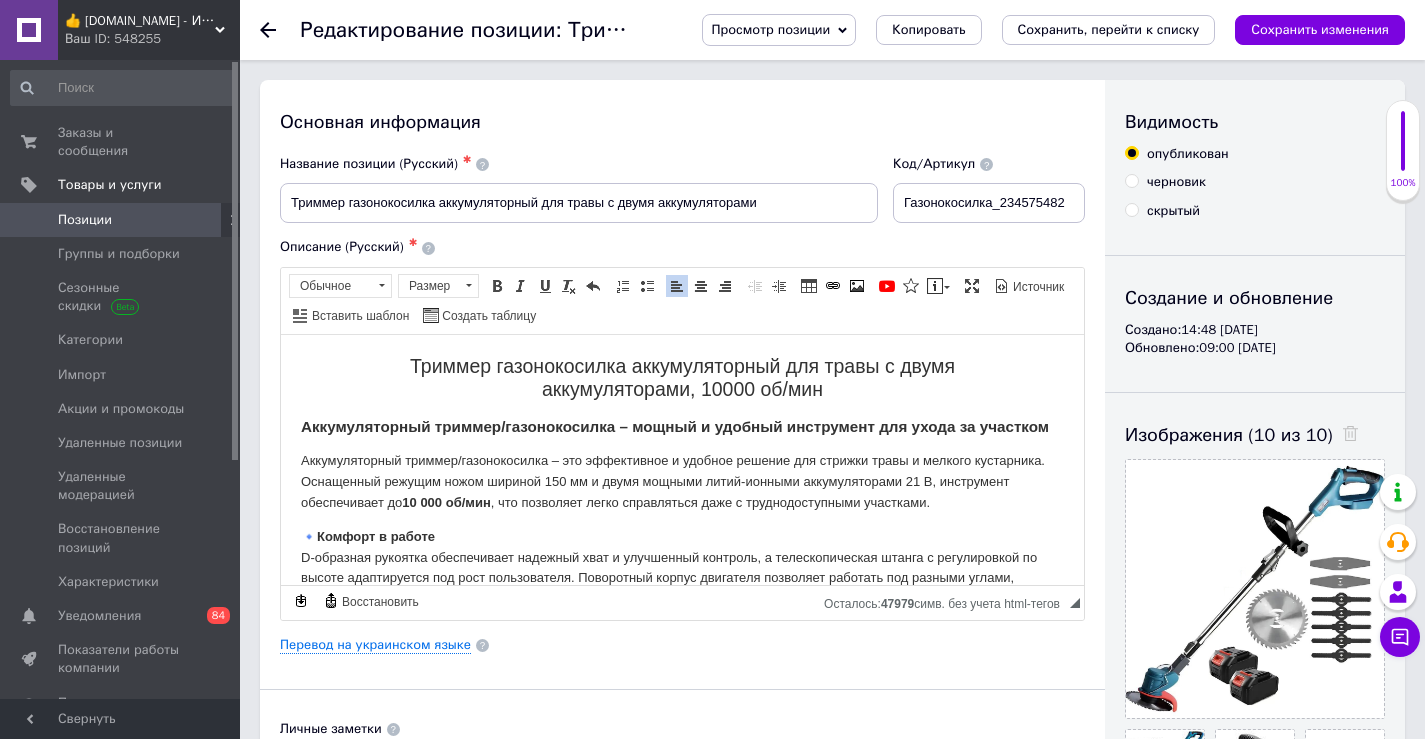 click on "Аккумуляторный триммер/газонокосилка – это эффективное и удобное решение для стрижки травы и мелкого кустарника. Оснащенный режущим ножом шириной 150 мм и двумя мощными литий-ионными аккумуляторами 21 В, инструмент обеспечивает до  10 000 об/мин , что позволяет легко справляться даже с труднодоступными участками." at bounding box center (682, 481) 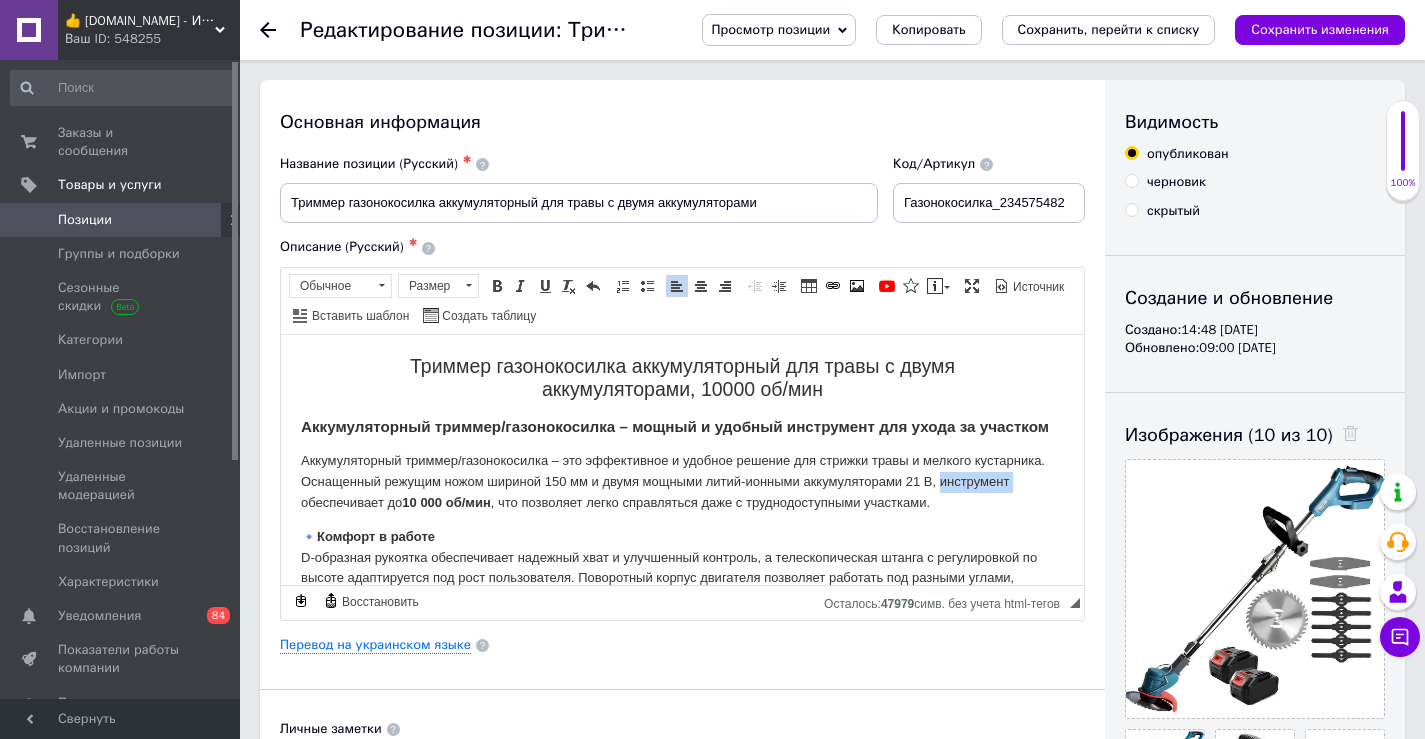 click on "Аккумуляторный триммер/газонокосилка – это эффективное и удобное решение для стрижки травы и мелкого кустарника. Оснащенный режущим ножом шириной 150 мм и двумя мощными литий-ионными аккумуляторами 21 В, инструмент обеспечивает до  10 000 об/мин , что позволяет легко справляться даже с труднодоступными участками." at bounding box center [682, 481] 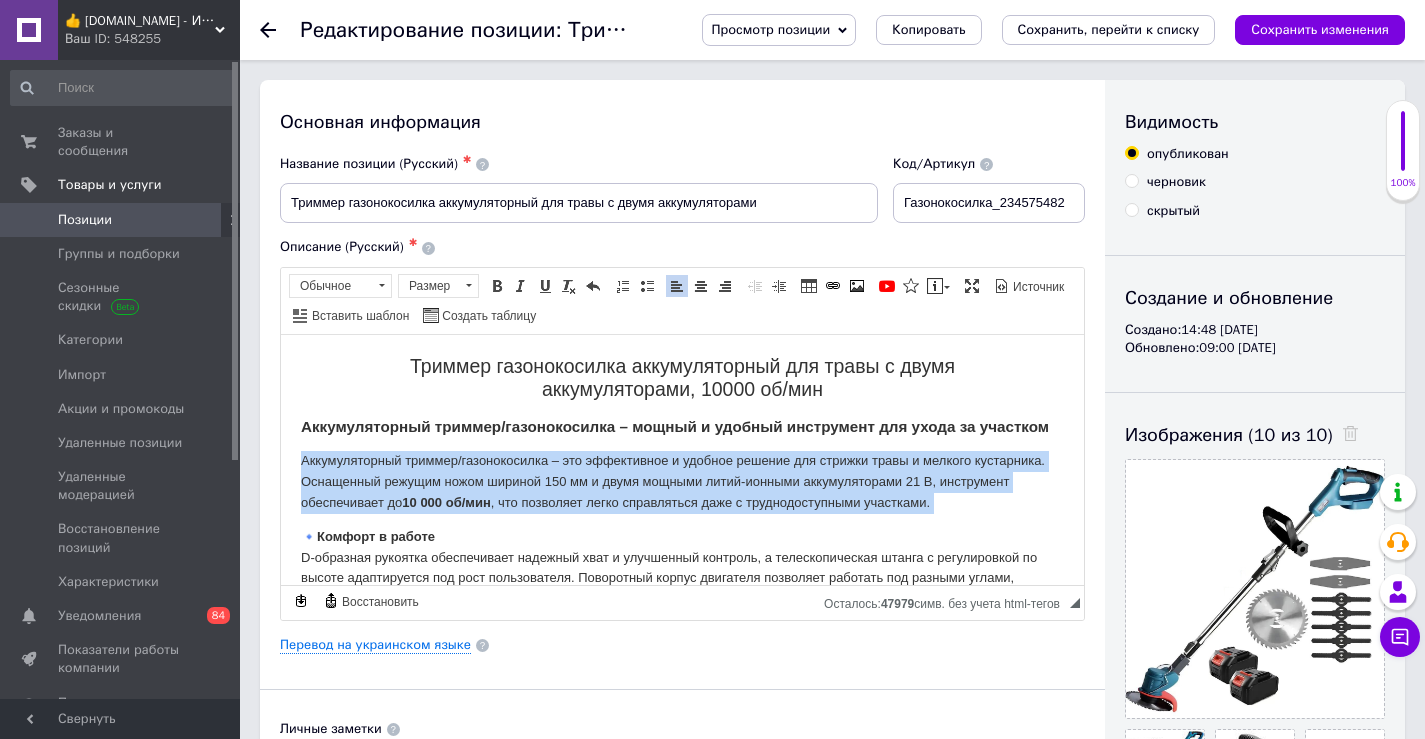 click on "Аккумуляторный триммер/газонокосилка – это эффективное и удобное решение для стрижки травы и мелкого кустарника. Оснащенный режущим ножом шириной 150 мм и двумя мощными литий-ионными аккумуляторами 21 В, инструмент обеспечивает до  10 000 об/мин , что позволяет легко справляться даже с труднодоступными участками." at bounding box center [682, 481] 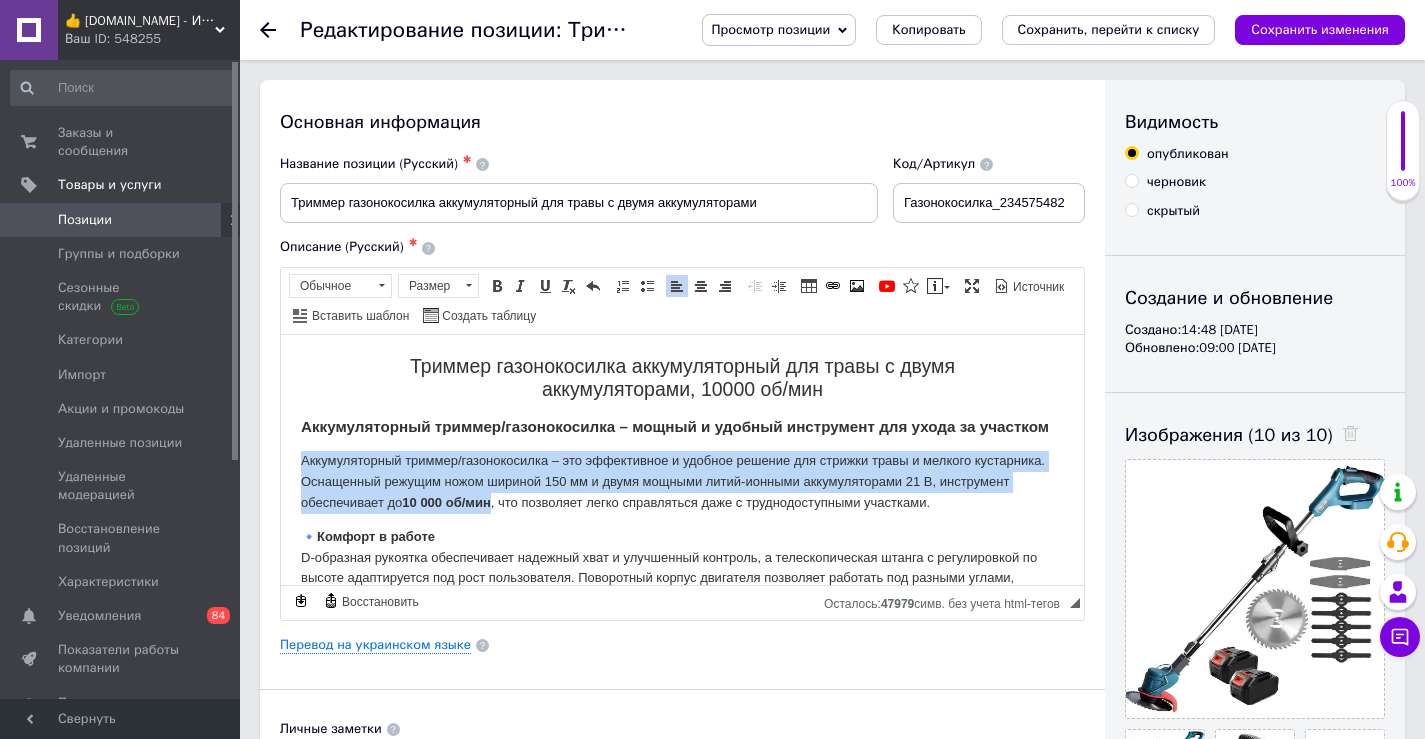 click on "Аккумуляторный триммер/газонокосилка – это эффективное и удобное решение для стрижки травы и мелкого кустарника. Оснащенный режущим ножом шириной 150 мм и двумя мощными литий-ионными аккумуляторами 21 В, инструмент обеспечивает до  10 000 об/мин , что позволяет легко справляться даже с труднодоступными участками." at bounding box center [682, 481] 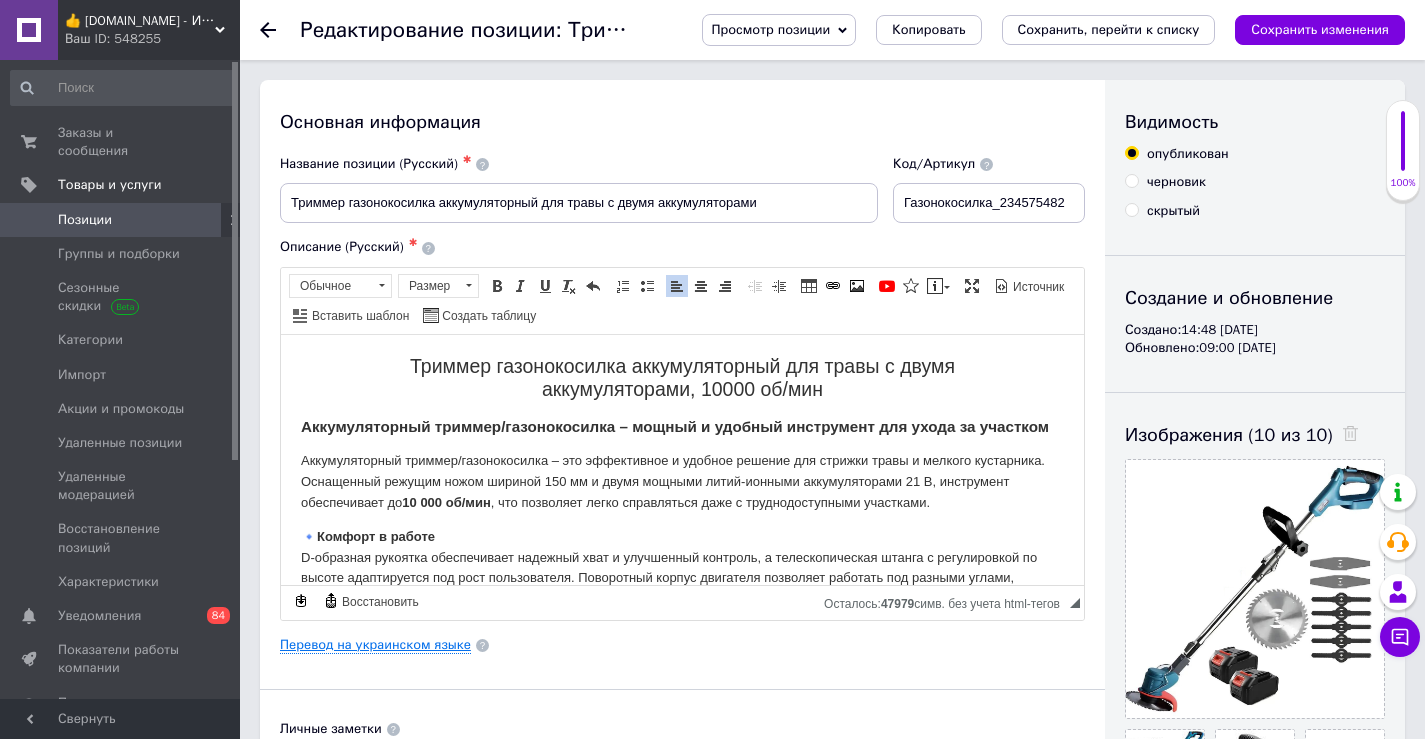 click on "Перевод на украинском языке" at bounding box center (375, 645) 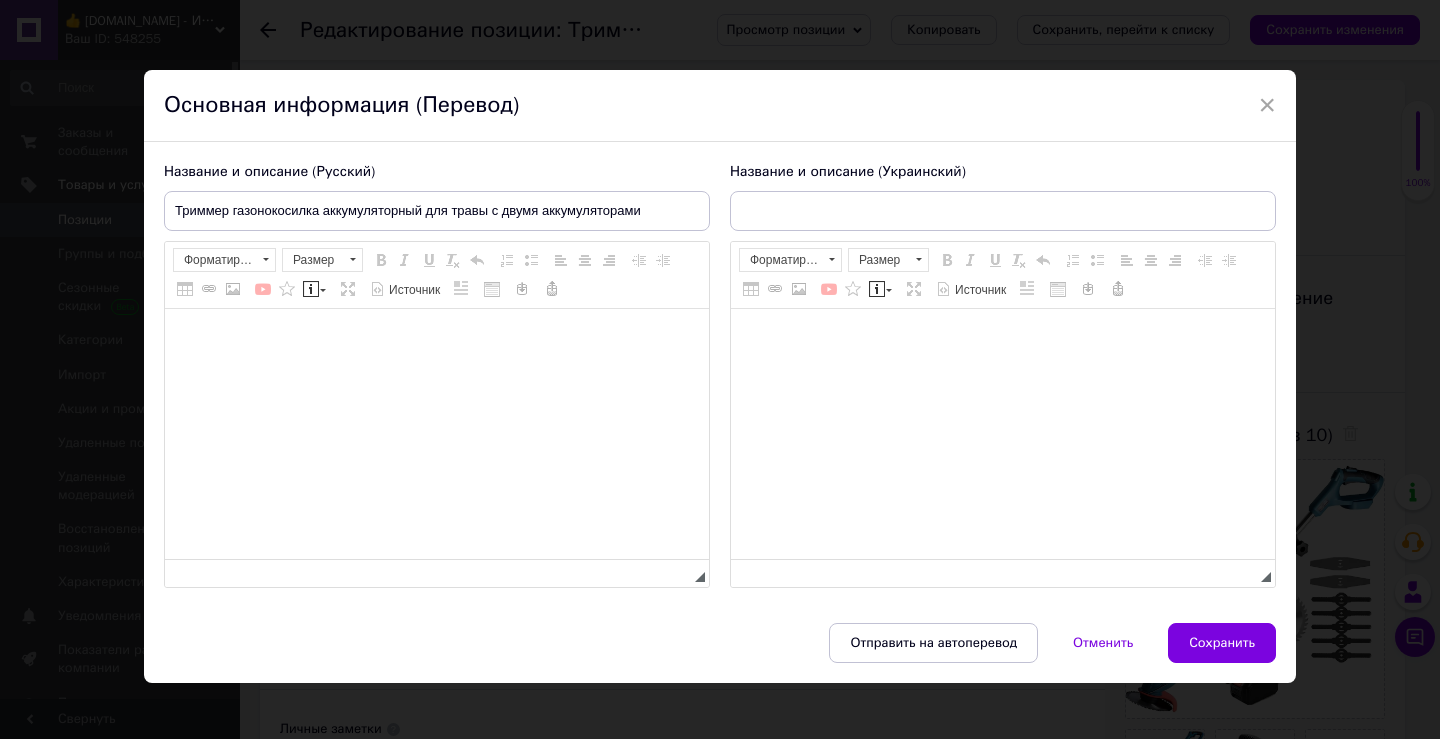 type on "Тример газонокосарка акумуляторна для трави з двома акумуляторами" 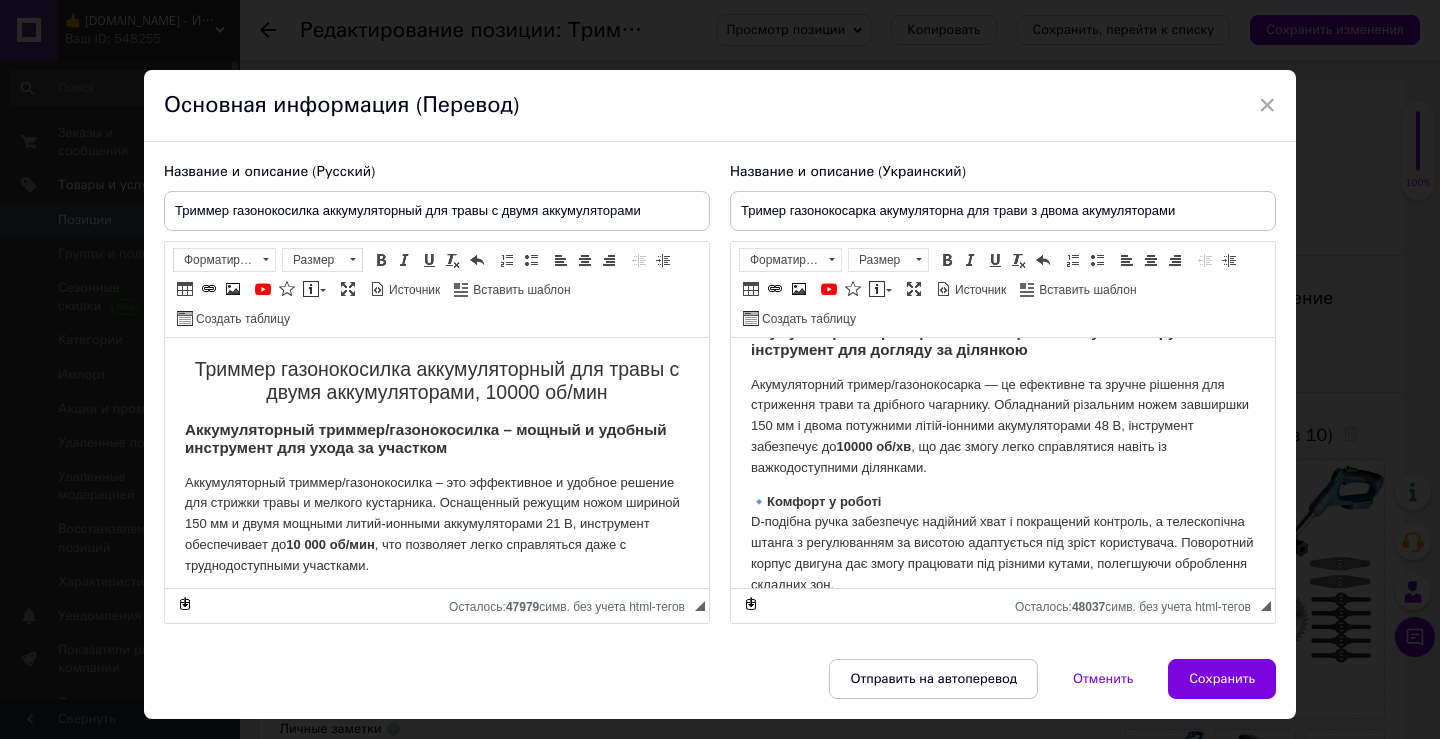 scroll, scrollTop: 100, scrollLeft: 0, axis: vertical 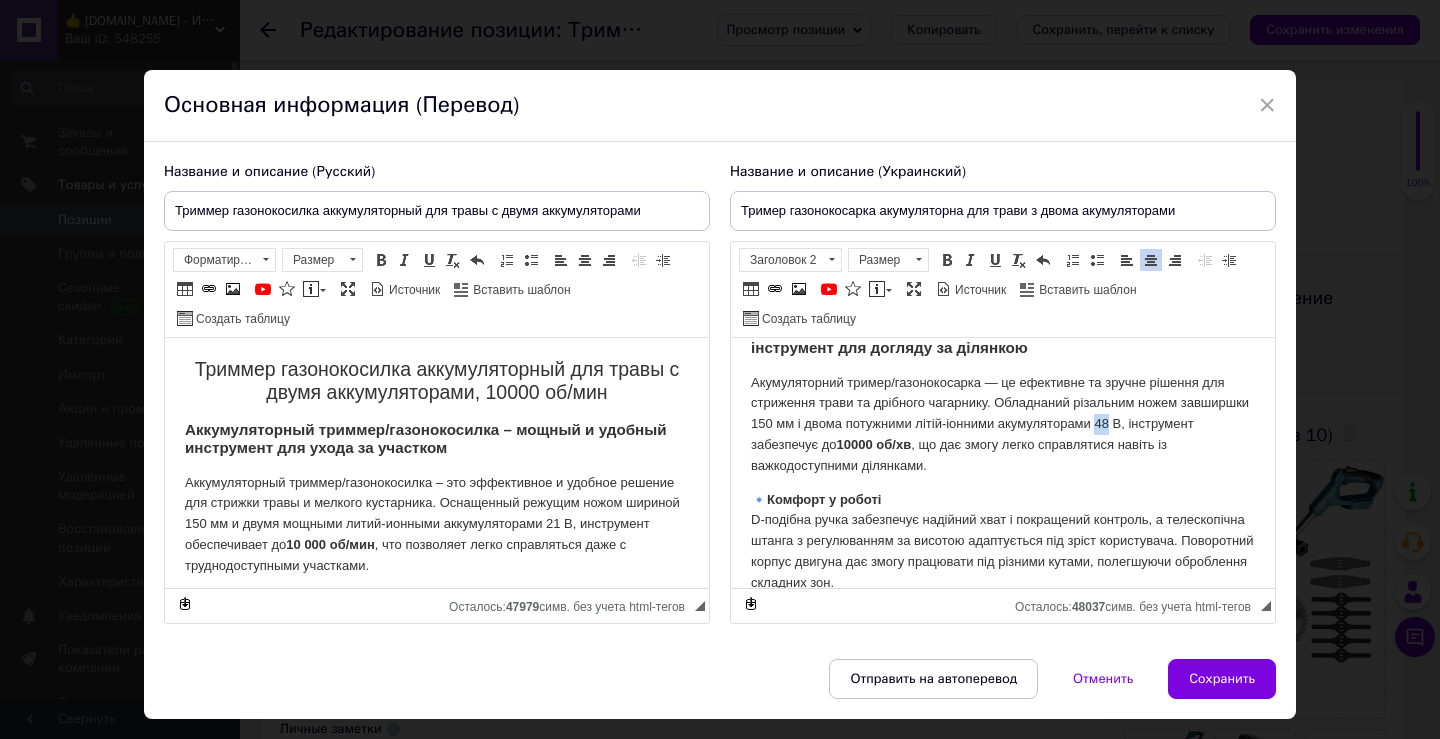 click on "Акумуляторний тример/газонокосарка — це ефективне та зручне рішення для стриження трави та дрібного чагарнику. Обладнаний різальним ножем завширшки 150 мм і двома потужними літій-іонними акумуляторами 48 В, інструмент забезпечує до  10000 об/хв , що дає змогу легко справлятися навіть із важкодоступними ділянками." at bounding box center [1003, 425] 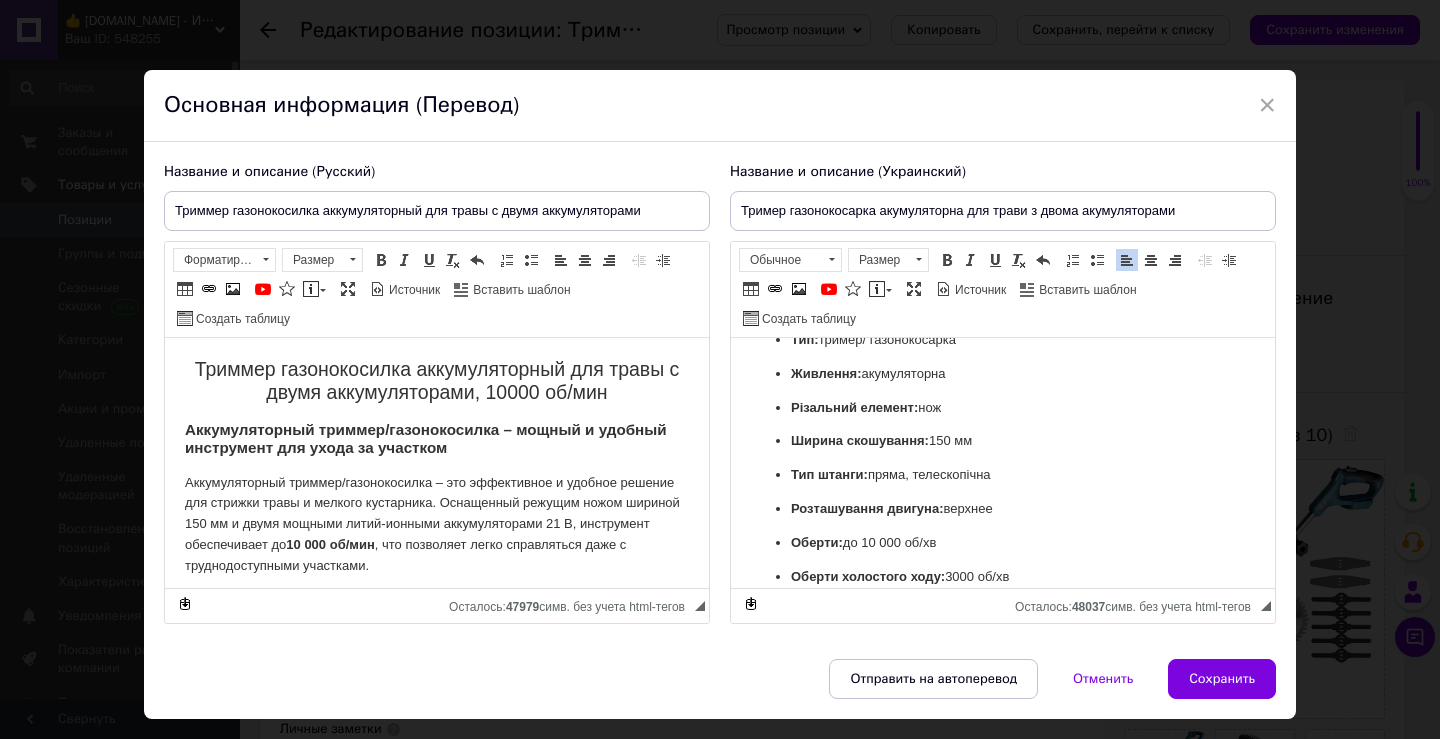 scroll, scrollTop: 1300, scrollLeft: 0, axis: vertical 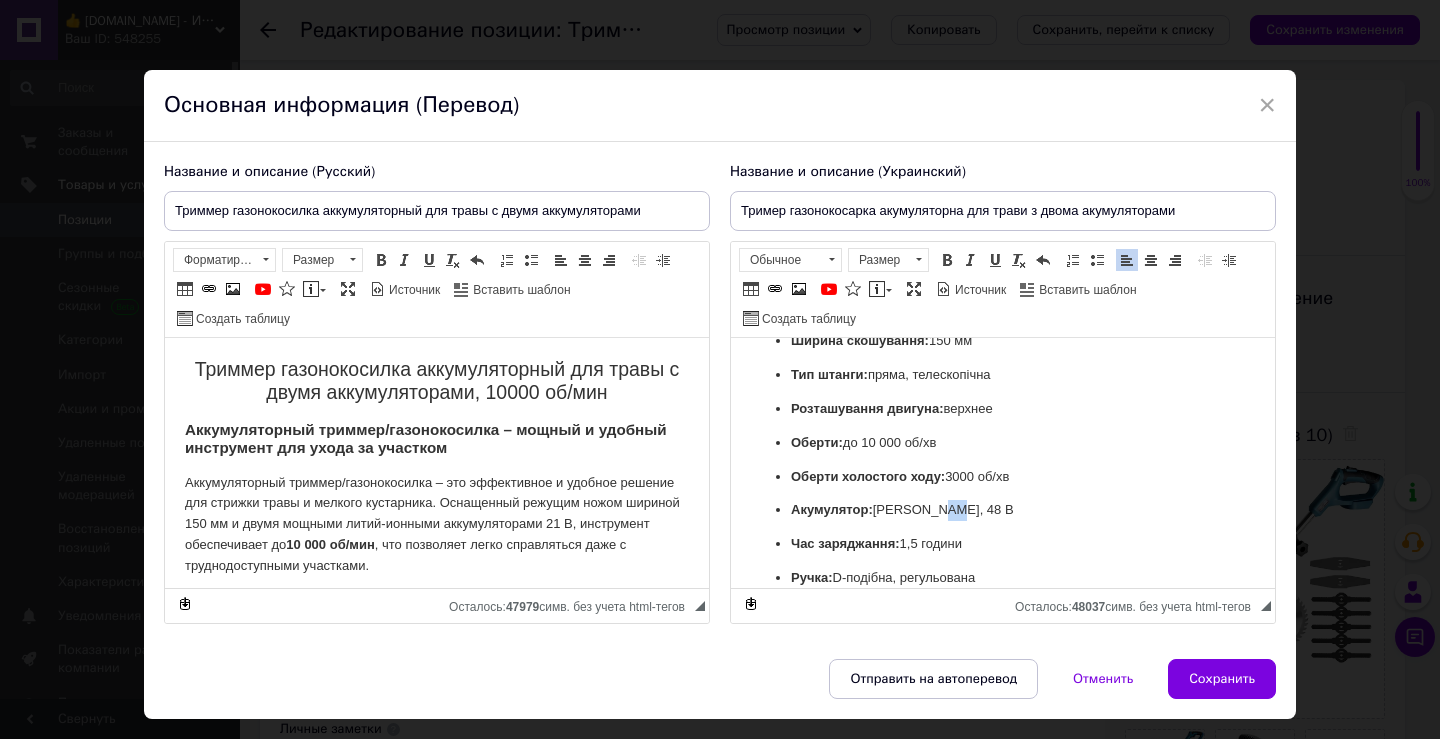 drag, startPoint x: 929, startPoint y: 508, endPoint x: 918, endPoint y: 508, distance: 11 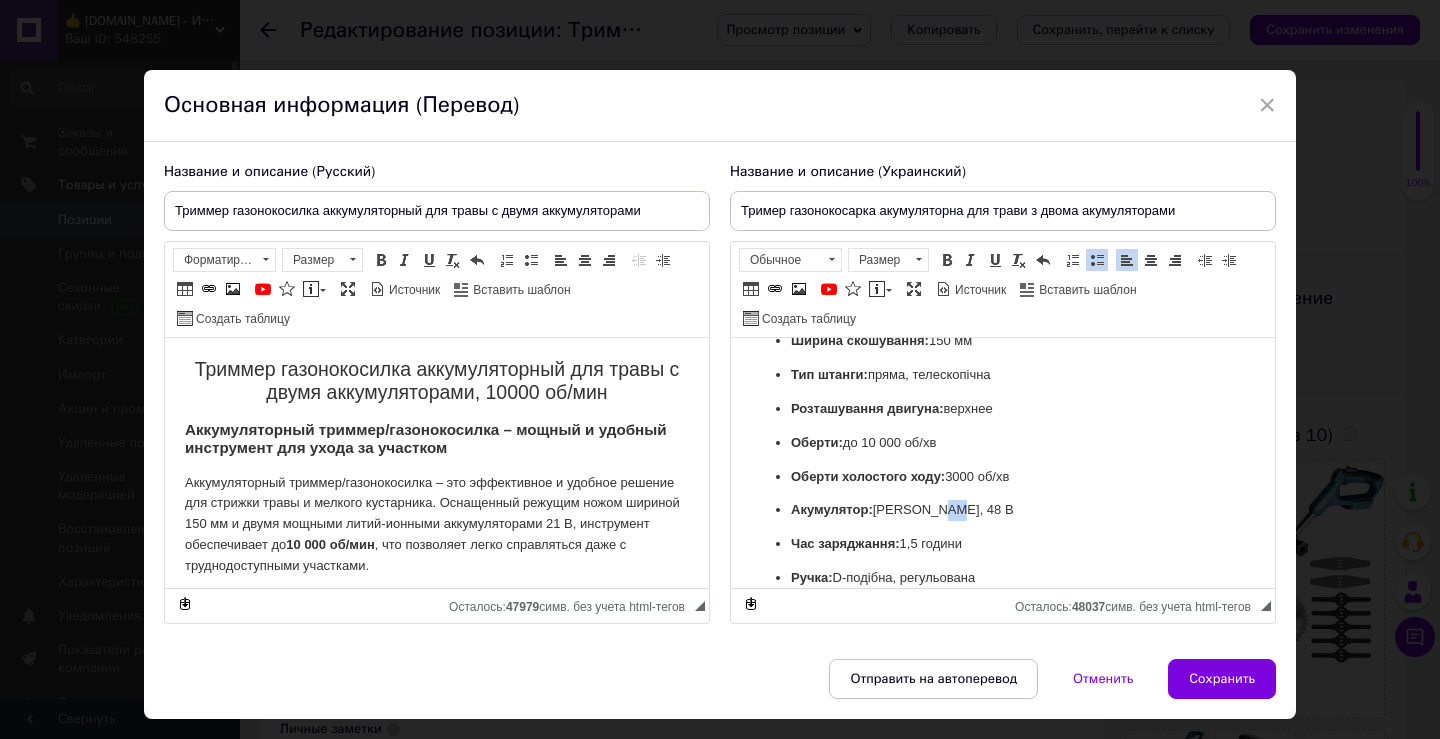 click on "Акумулятор:  Li-Ion, 48 В" at bounding box center [1003, 510] 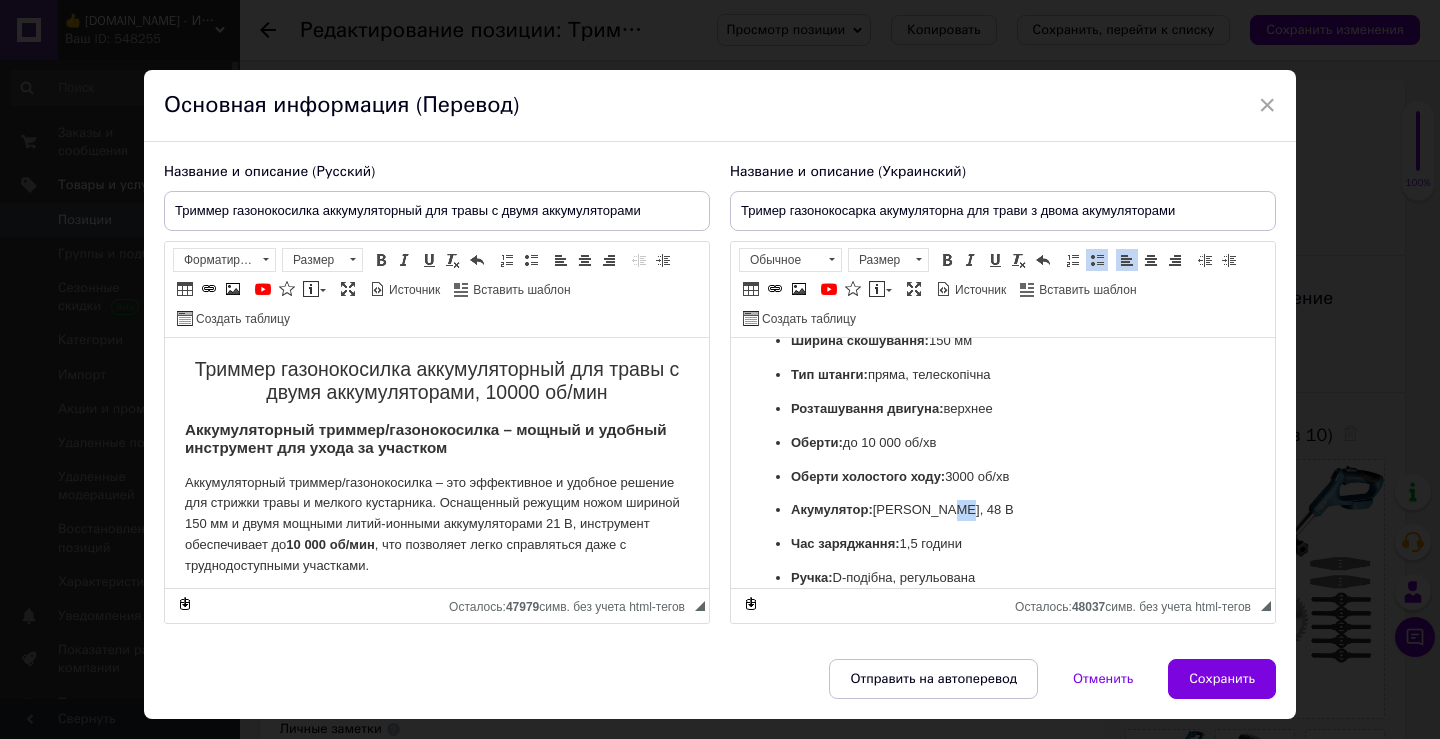 drag, startPoint x: 933, startPoint y: 507, endPoint x: 922, endPoint y: 508, distance: 11.045361 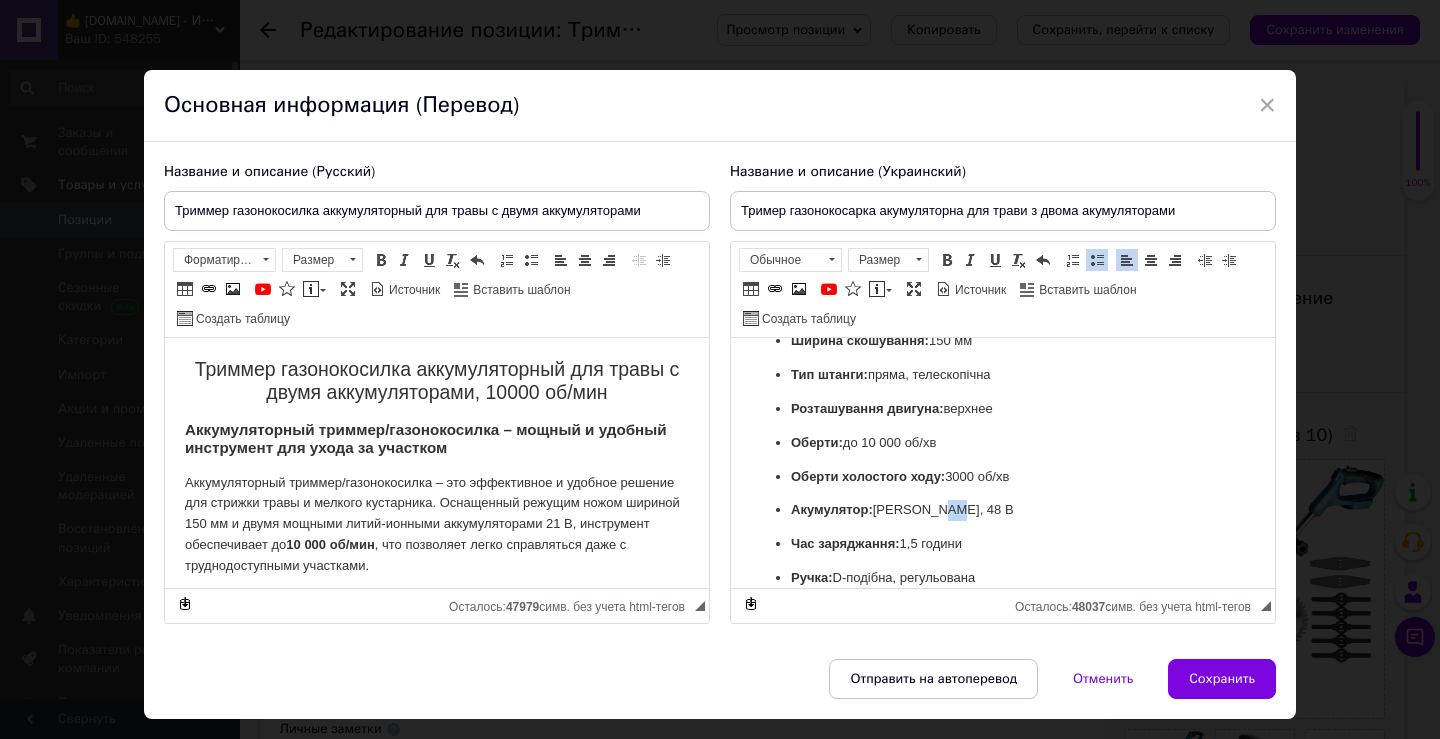 drag, startPoint x: 929, startPoint y: 512, endPoint x: 918, endPoint y: 512, distance: 11 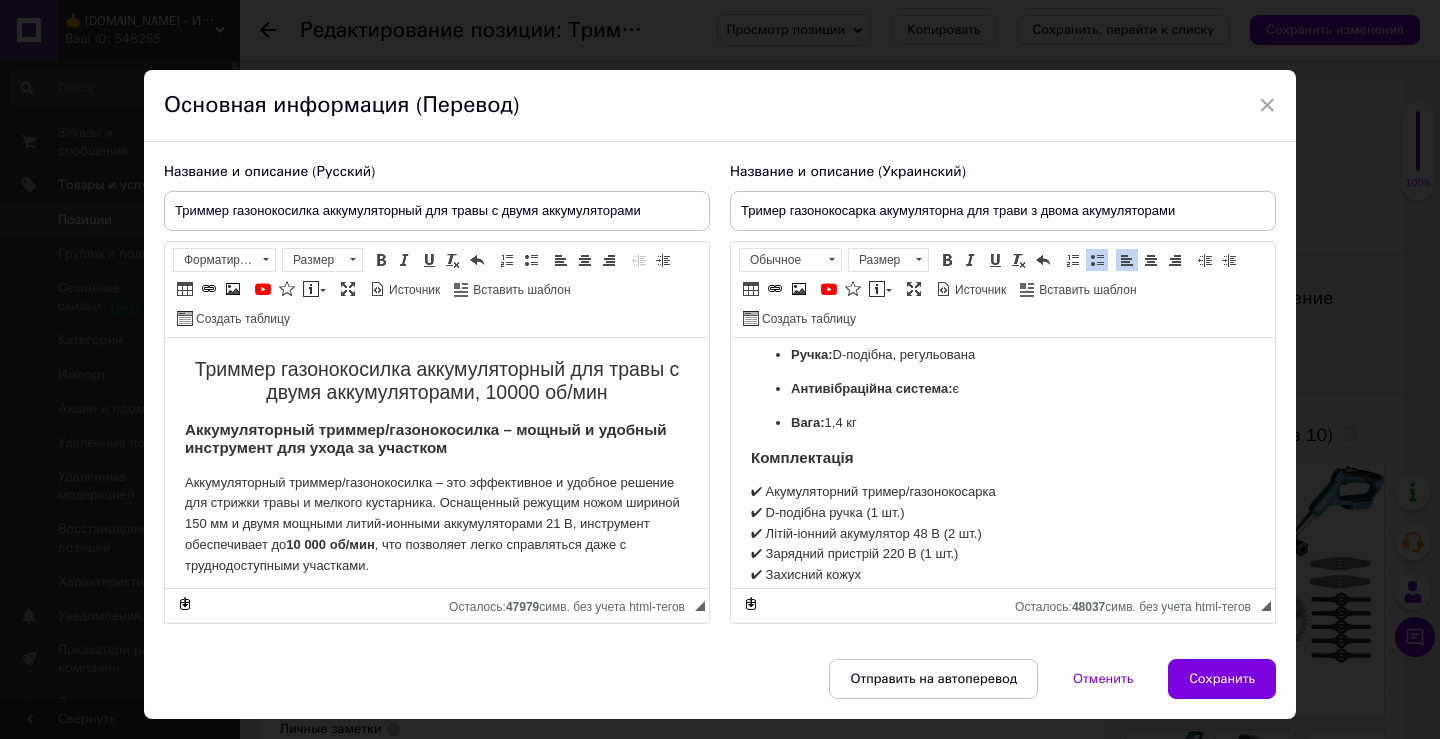 scroll, scrollTop: 1600, scrollLeft: 0, axis: vertical 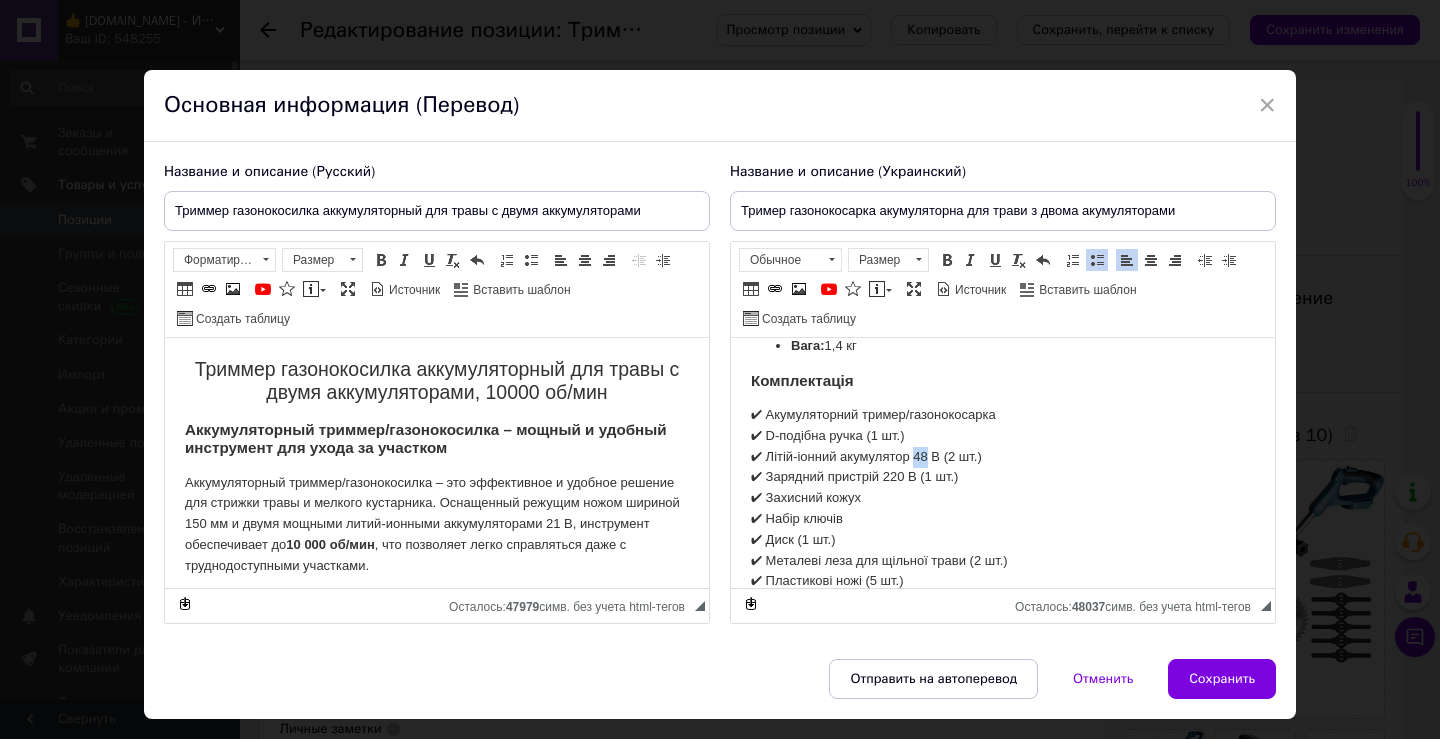 drag, startPoint x: 926, startPoint y: 459, endPoint x: 914, endPoint y: 460, distance: 12.0415945 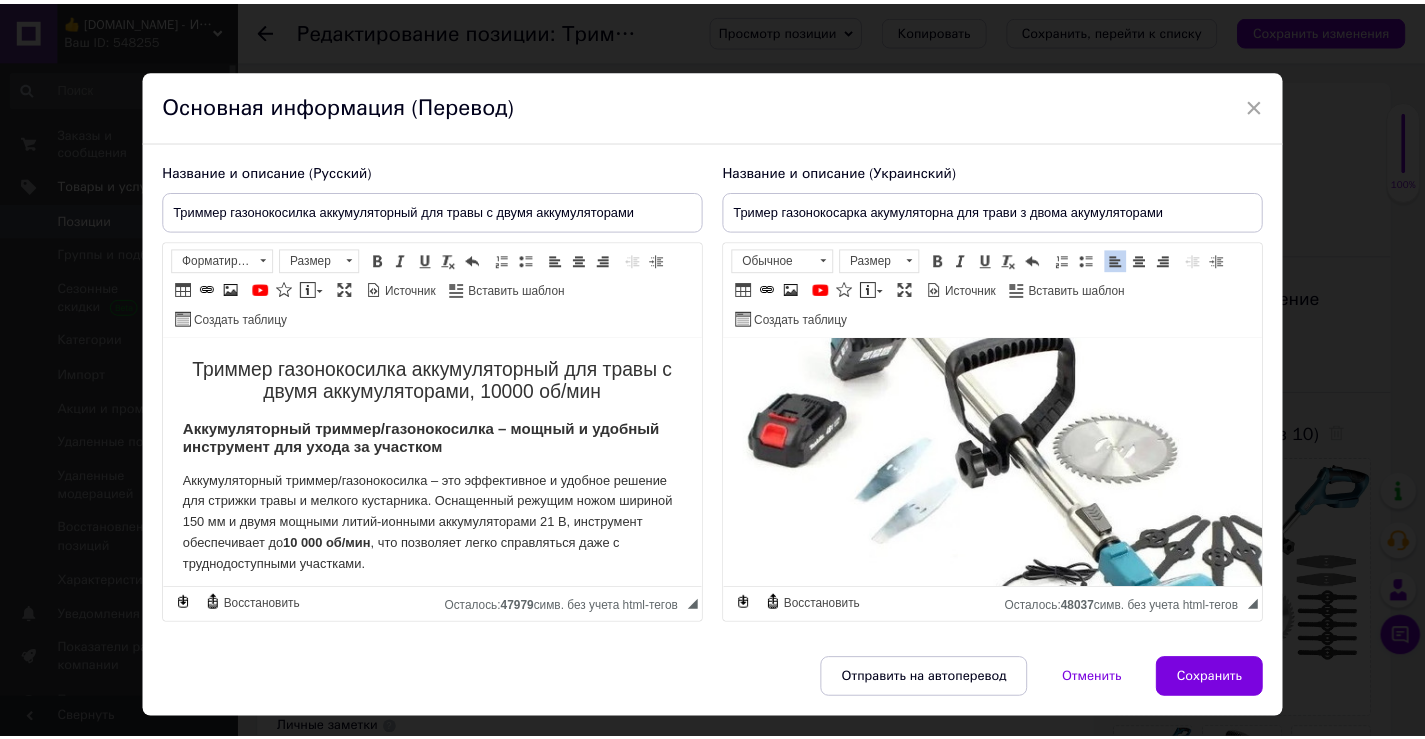 scroll, scrollTop: 800, scrollLeft: 0, axis: vertical 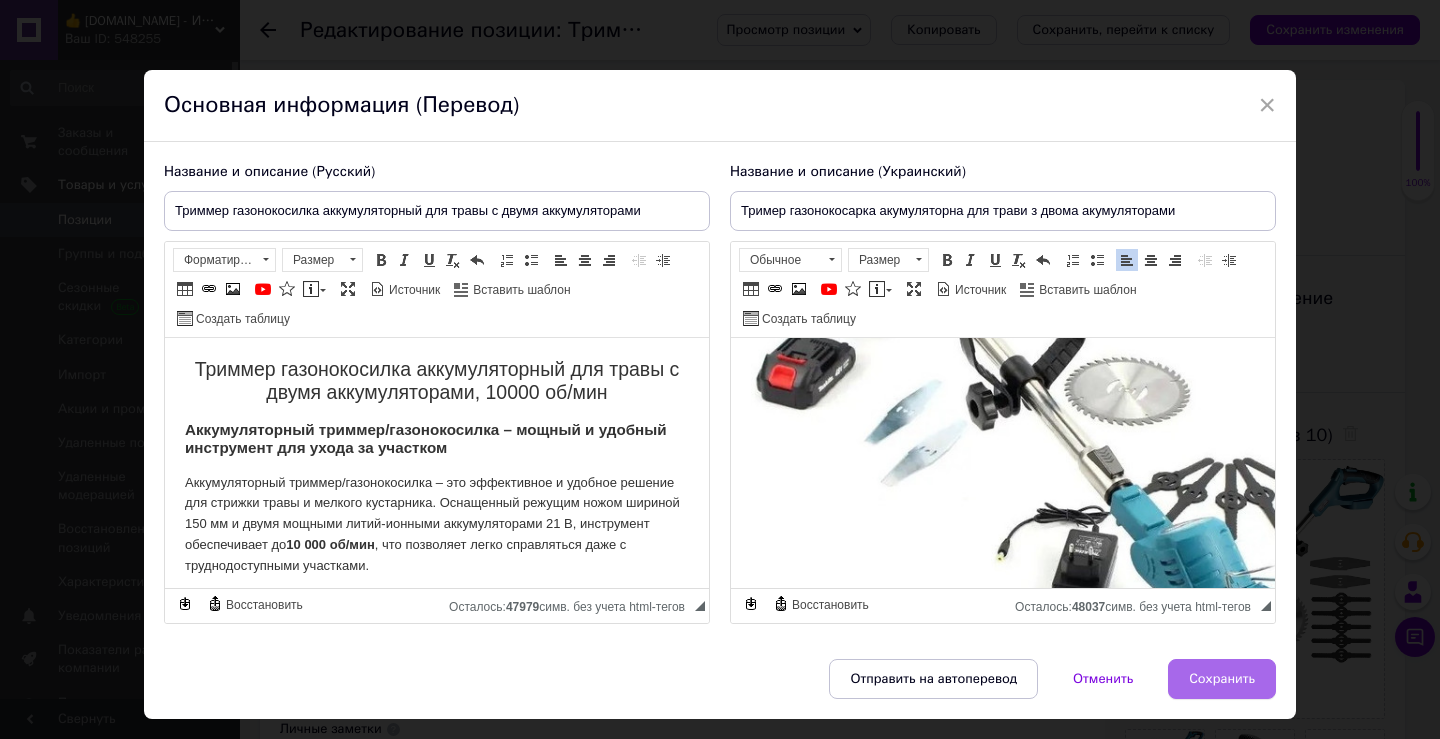 click on "Сохранить" at bounding box center (1222, 679) 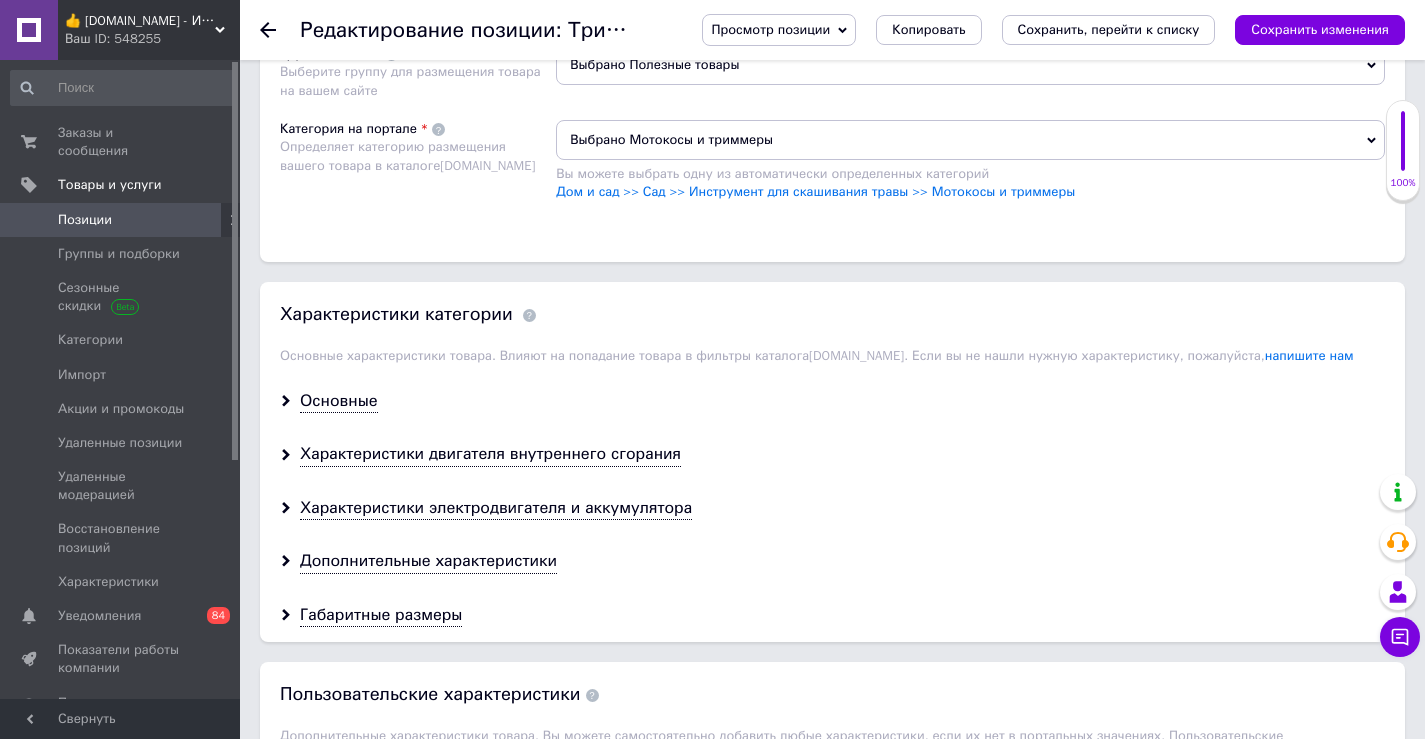 scroll, scrollTop: 1700, scrollLeft: 0, axis: vertical 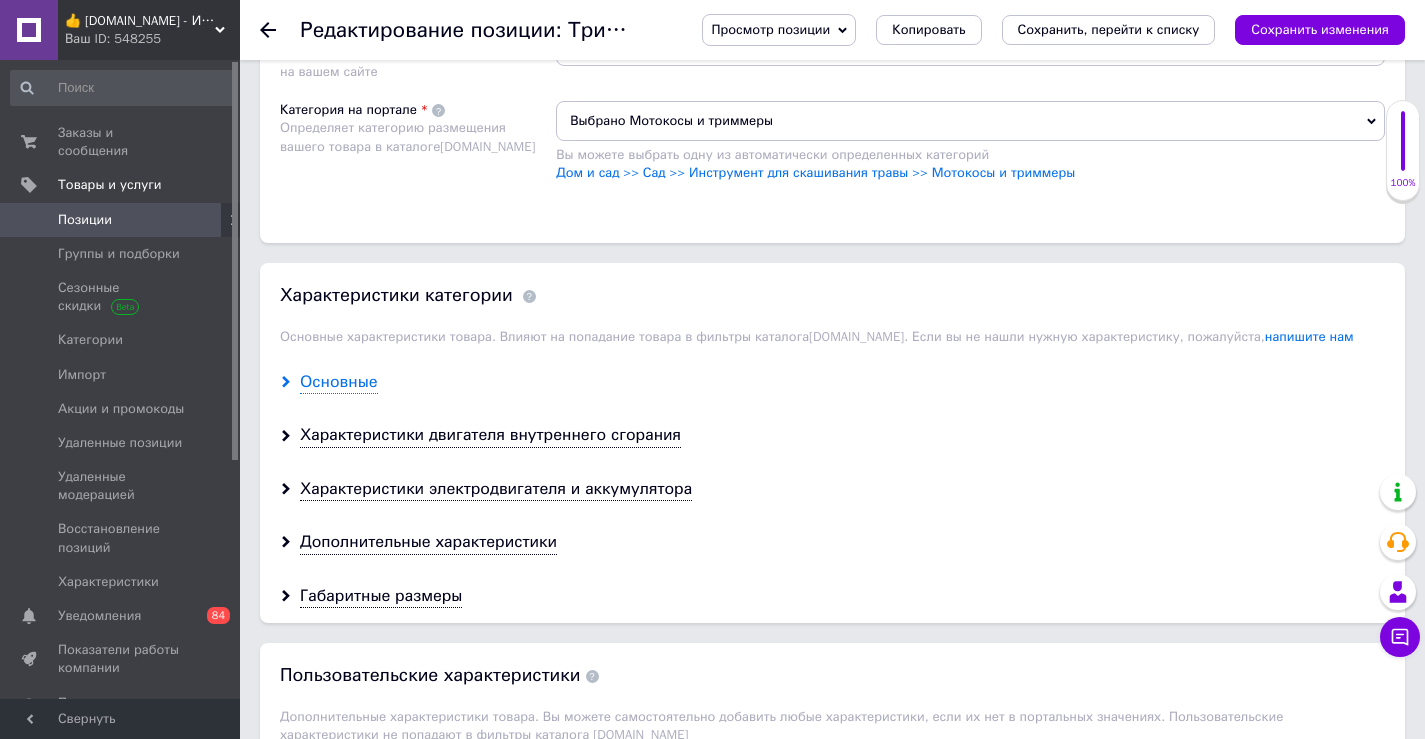 click on "Основные" at bounding box center [339, 382] 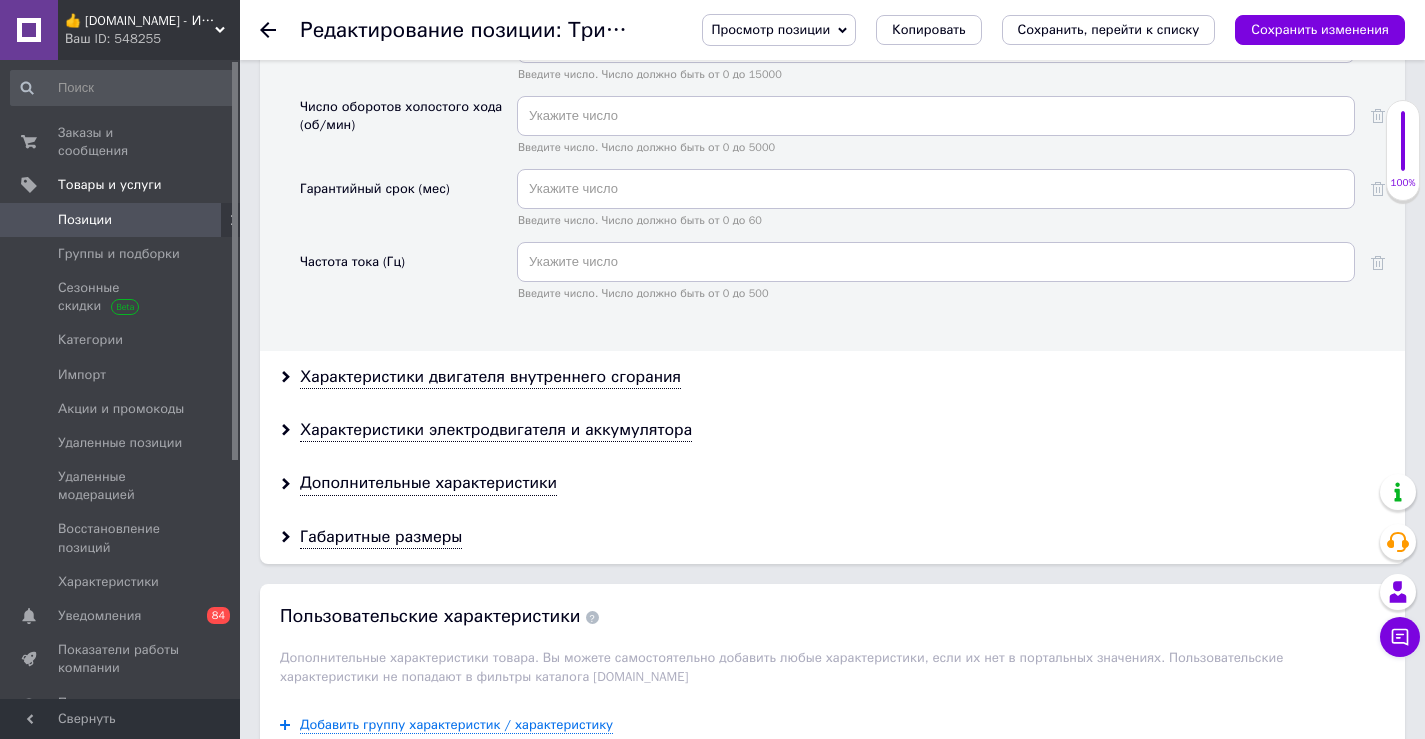 scroll, scrollTop: 2900, scrollLeft: 0, axis: vertical 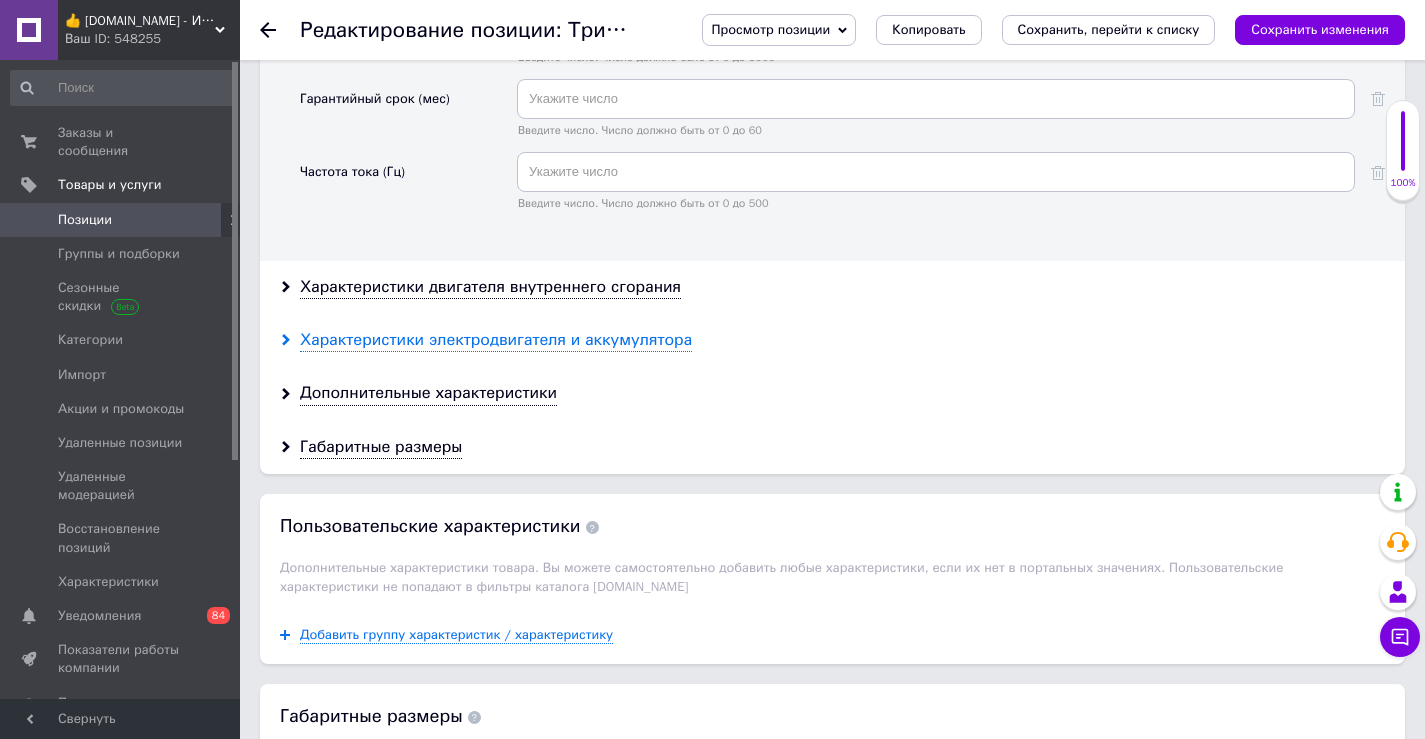 click on "Характеристики электродвигателя и аккумулятора" at bounding box center (496, 340) 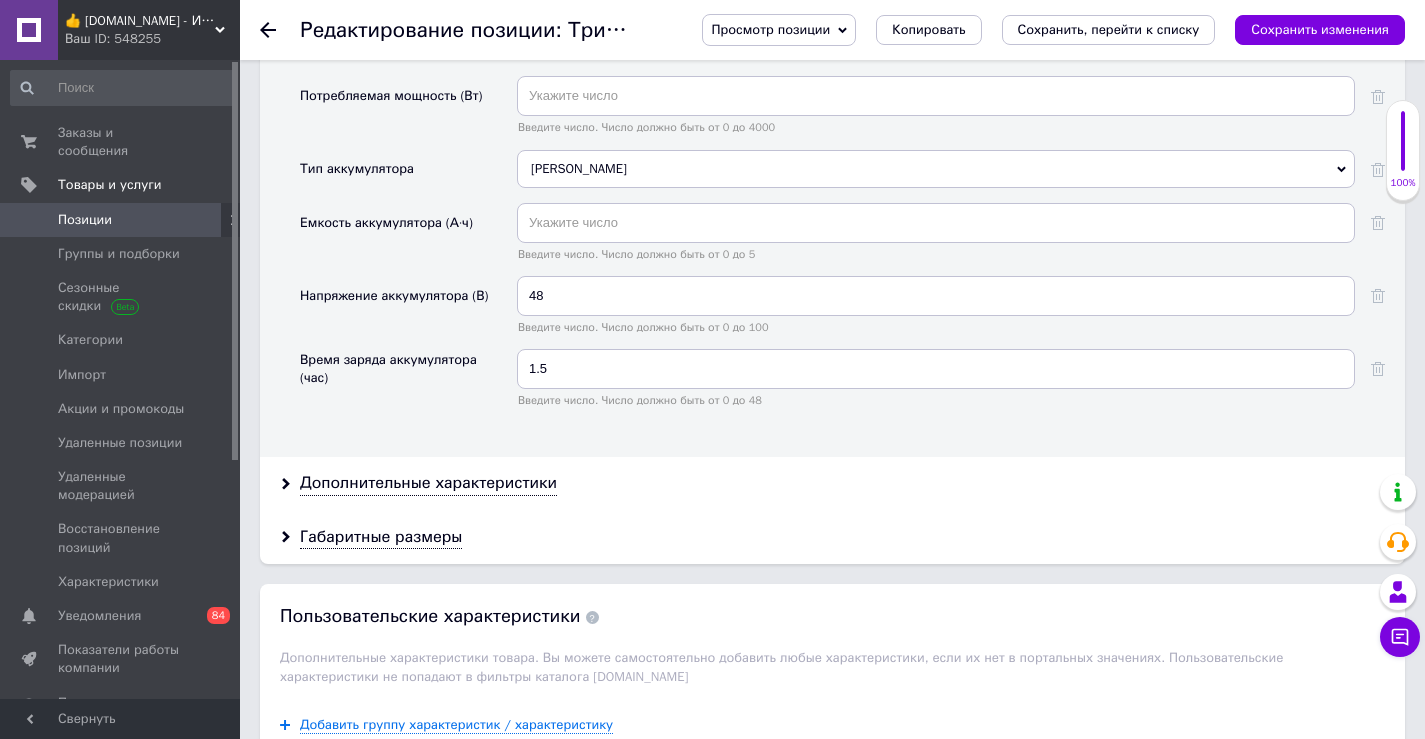 scroll, scrollTop: 3200, scrollLeft: 0, axis: vertical 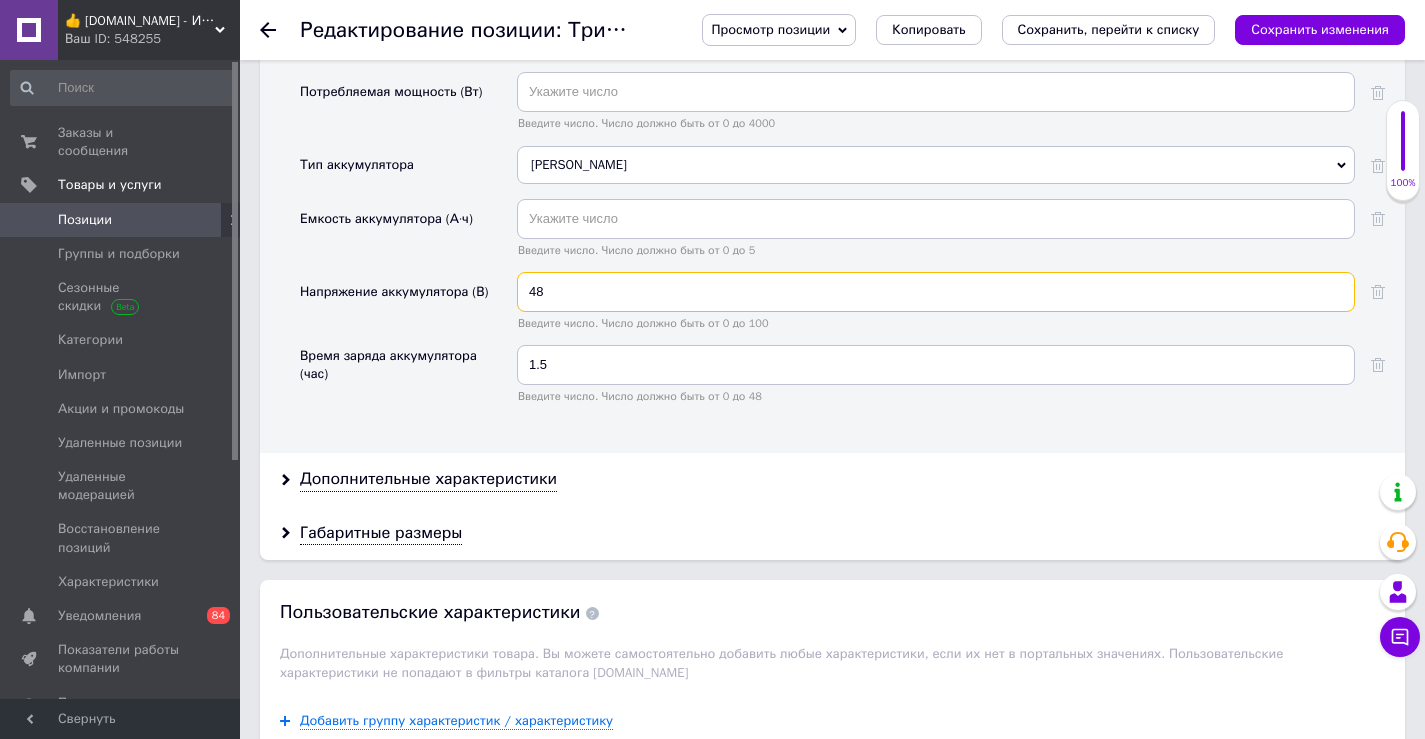 click on "48" at bounding box center (936, 292) 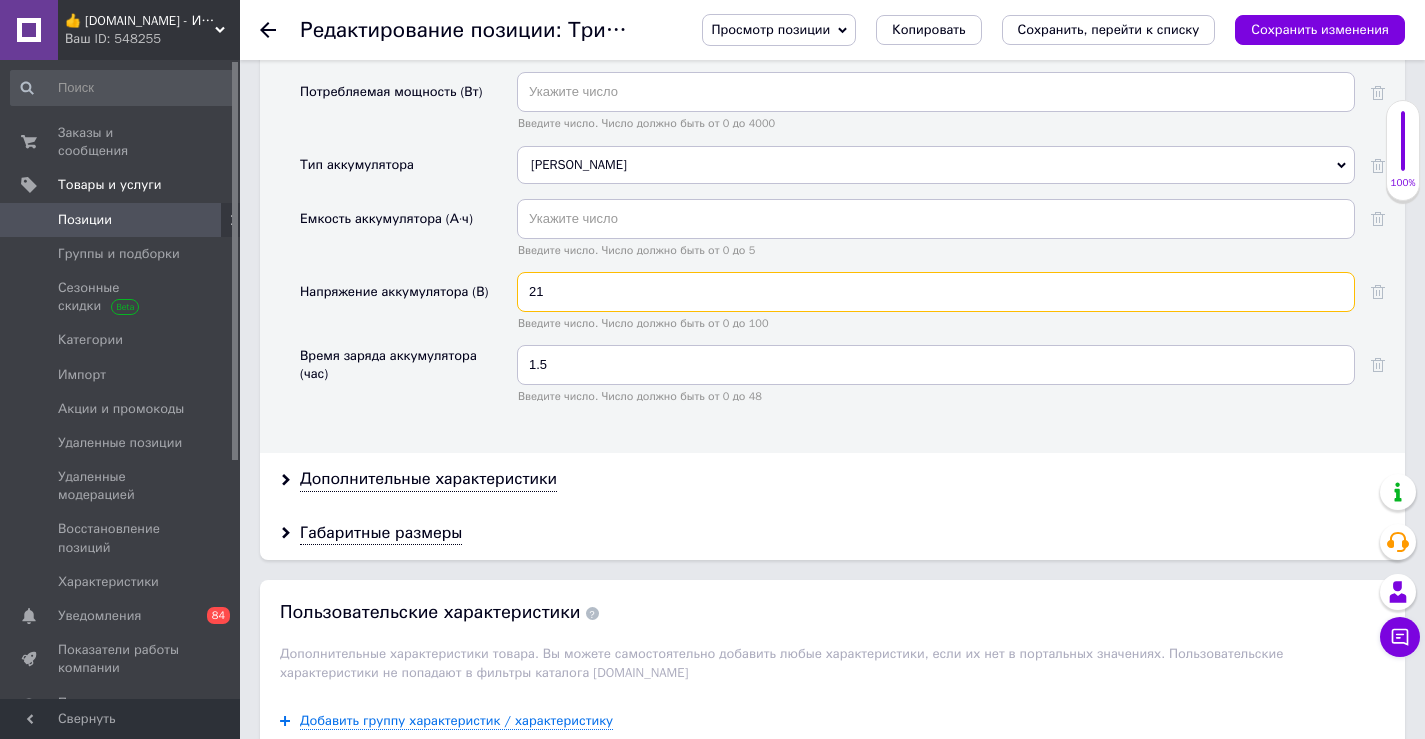 type on "21" 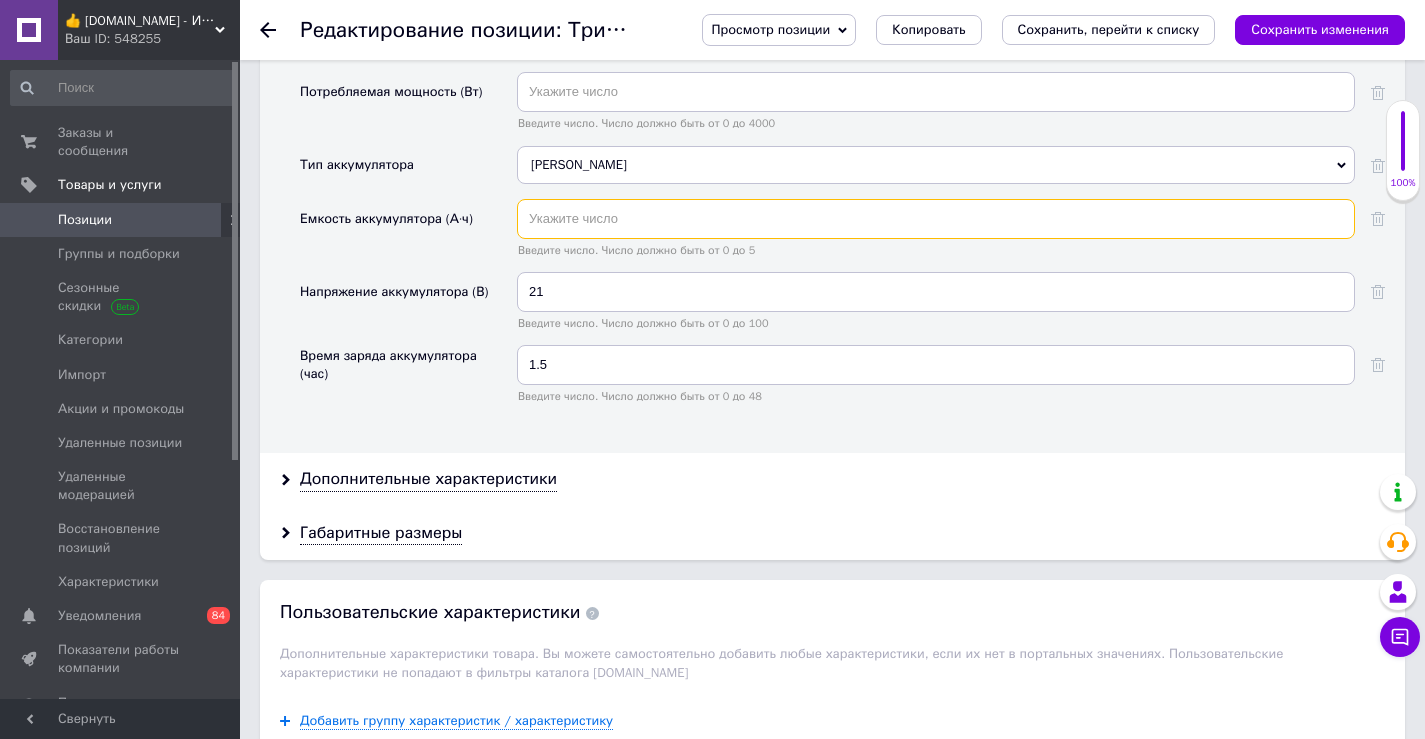 click at bounding box center [936, 219] 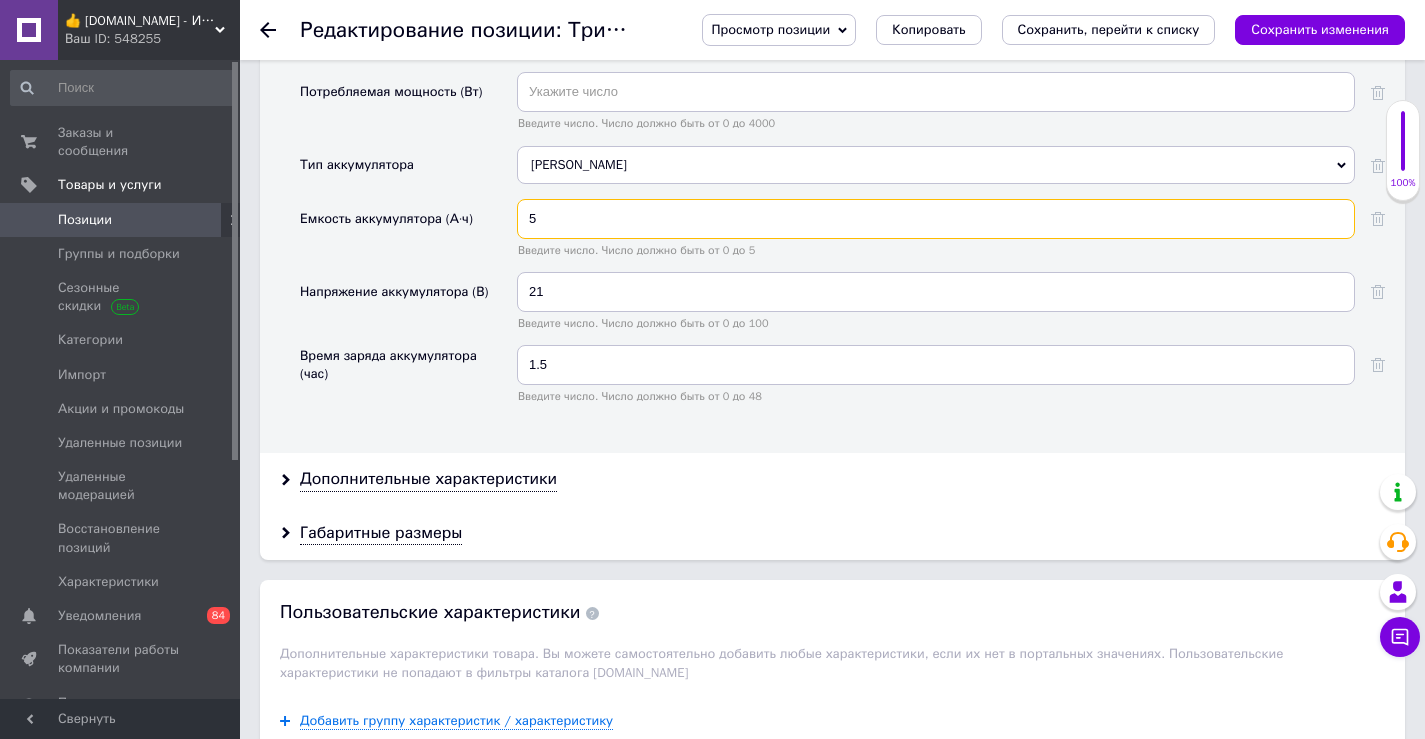 type on "5" 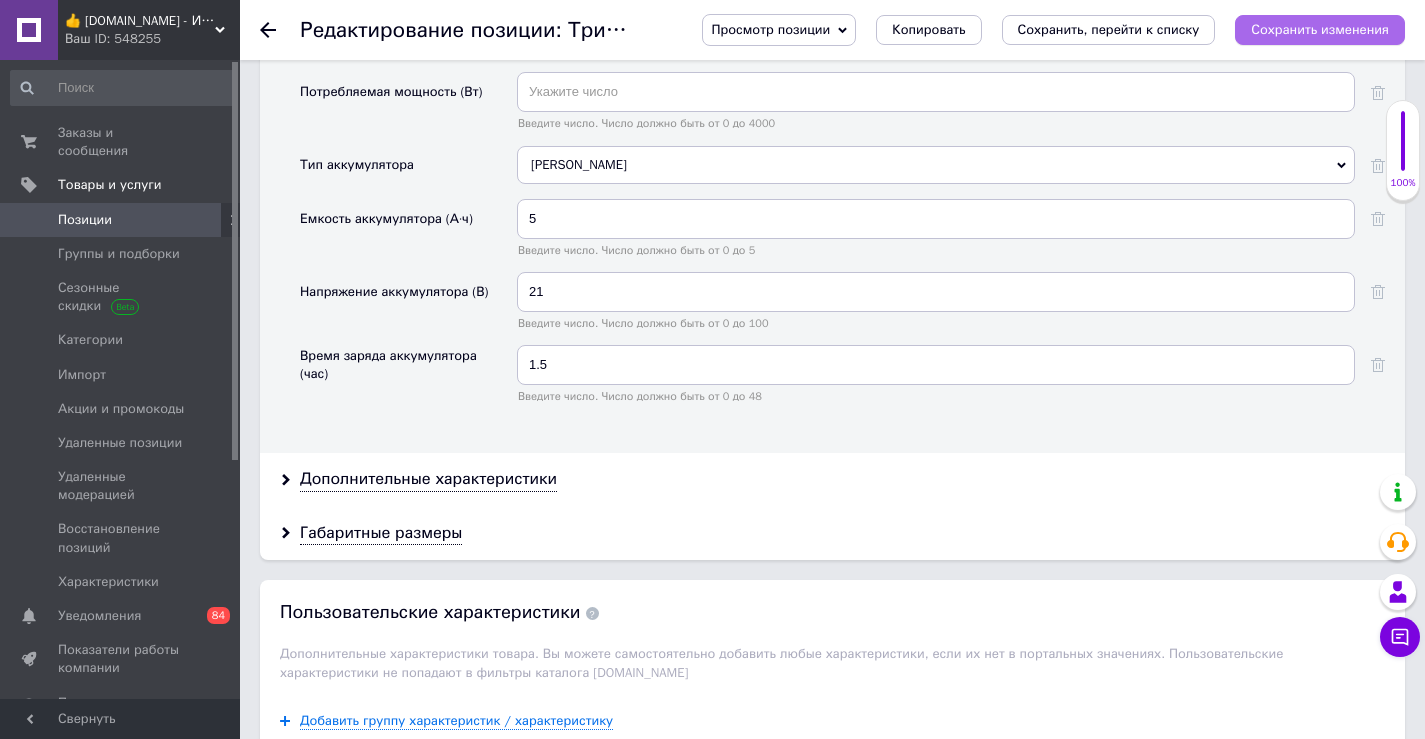 click on "Сохранить изменения" at bounding box center (1320, 29) 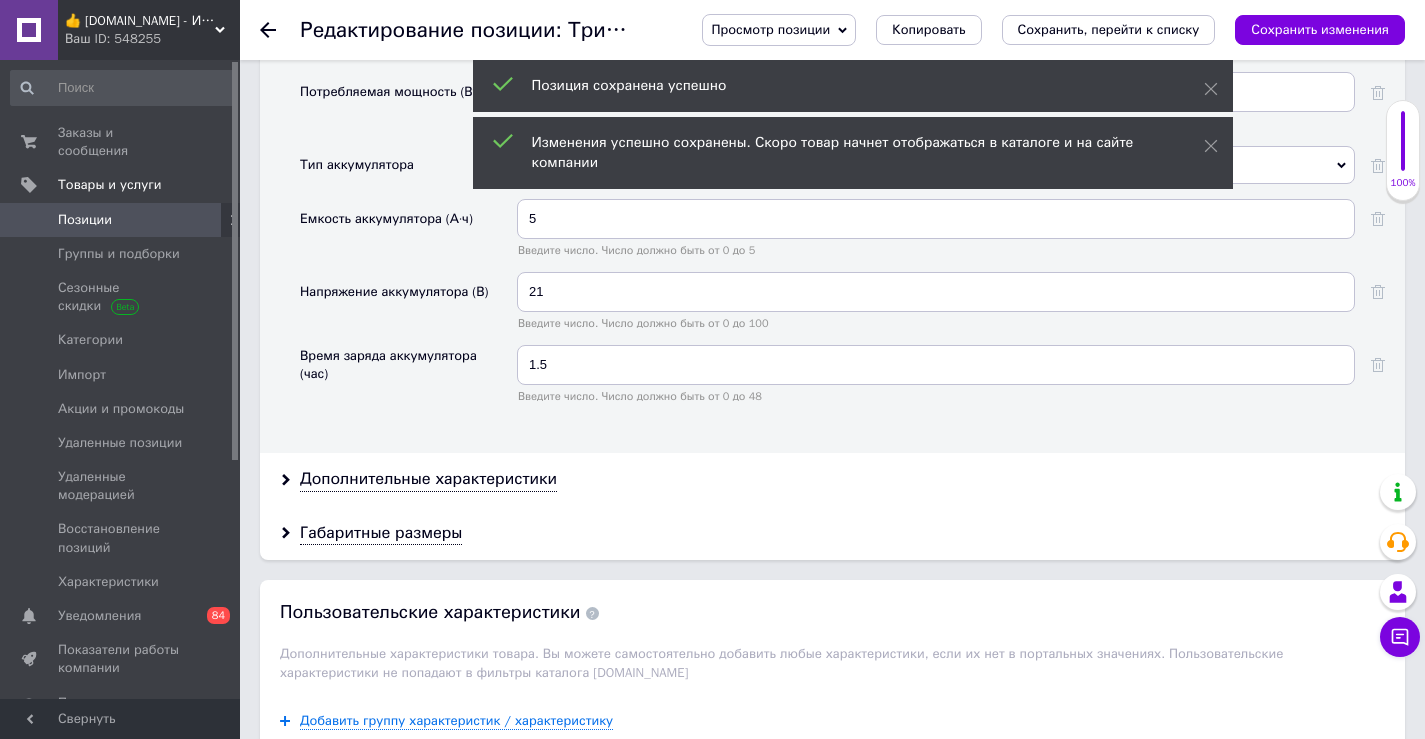 click 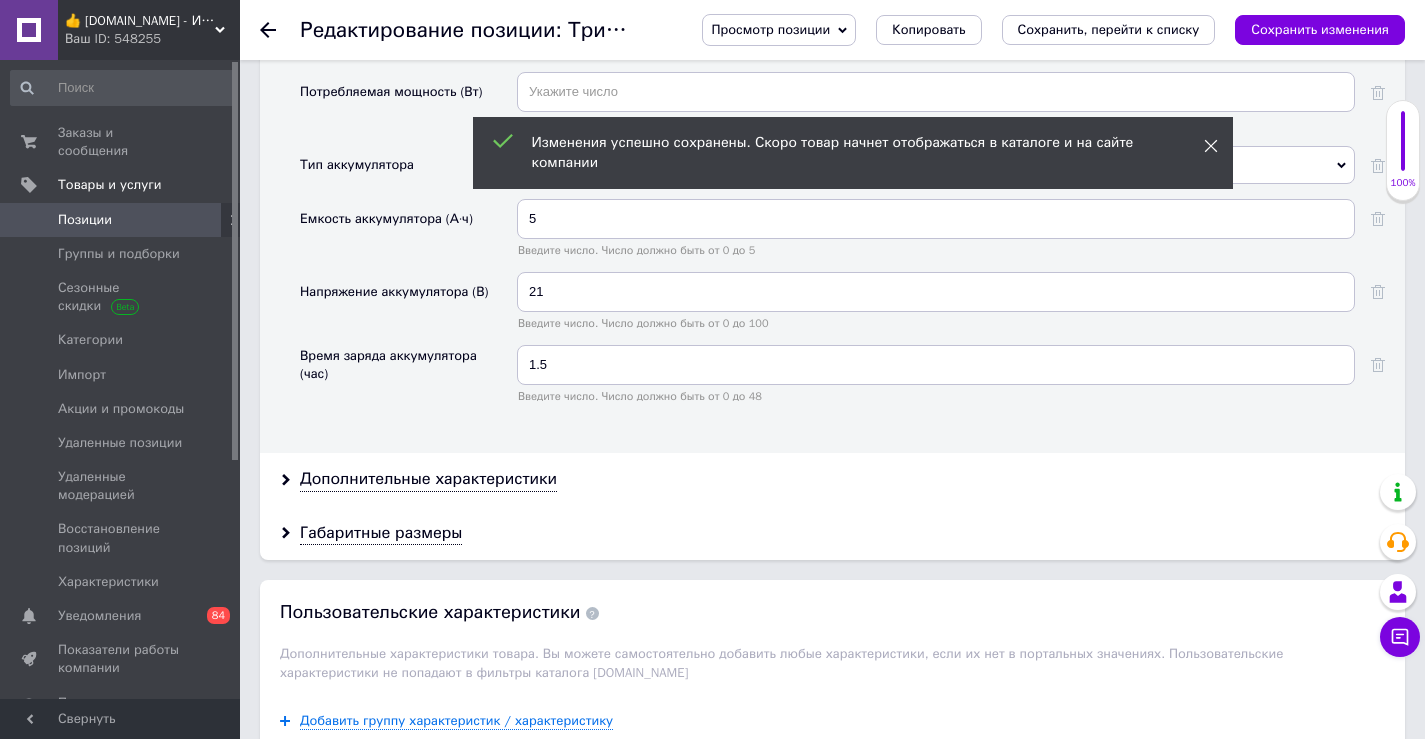 click on "Введите число. Число должно быть от 0 до 4000" at bounding box center (936, 108) 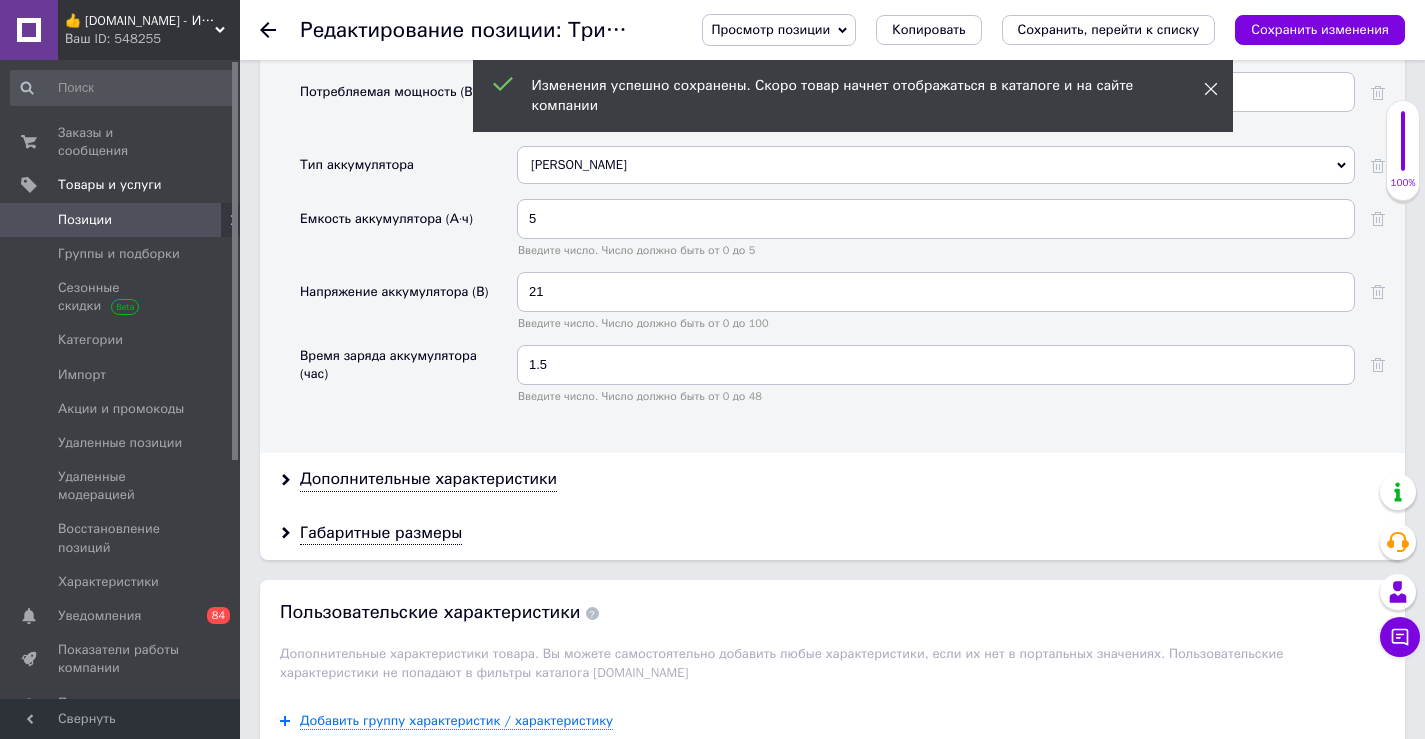 click 